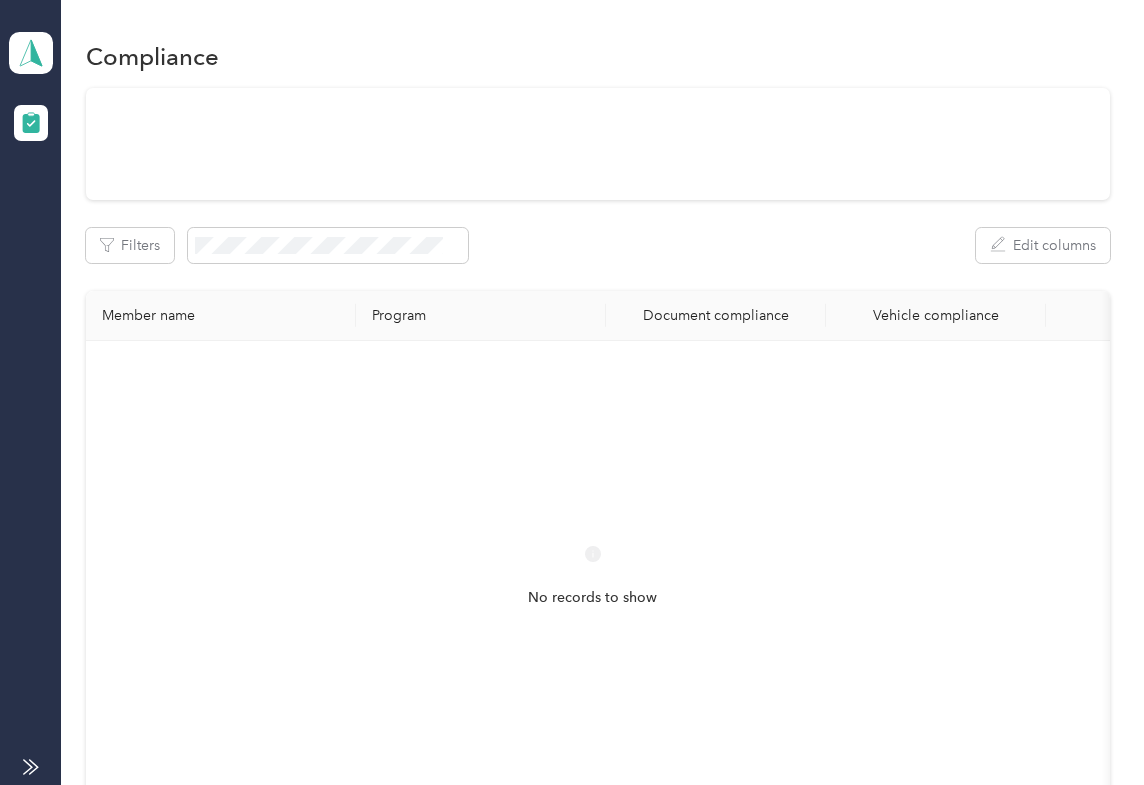 scroll, scrollTop: 0, scrollLeft: 0, axis: both 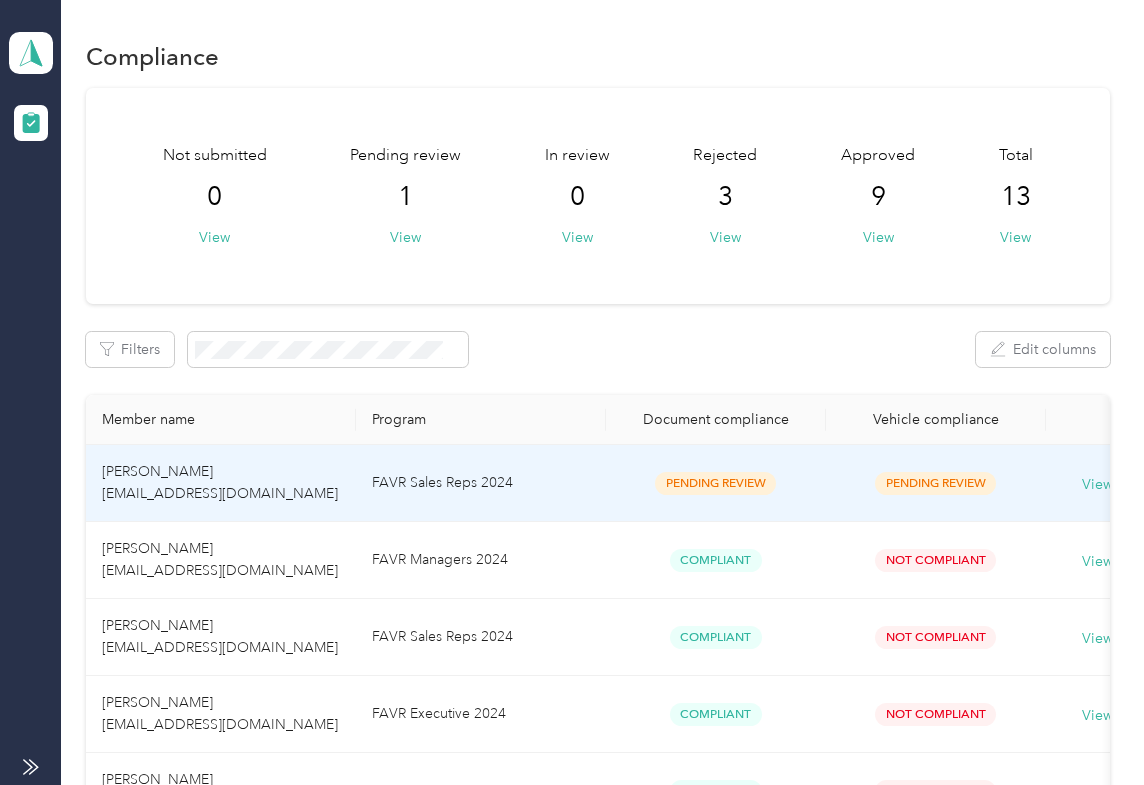 drag, startPoint x: 0, startPoint y: 0, endPoint x: 377, endPoint y: 476, distance: 607.2108 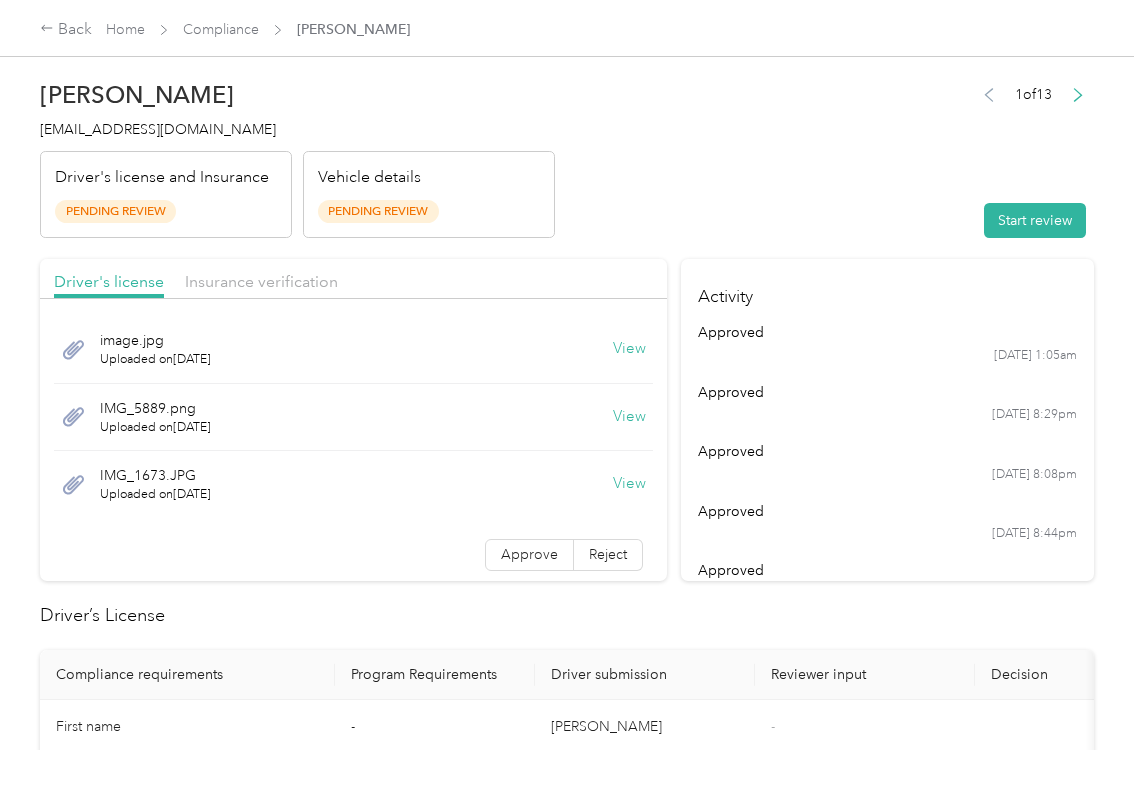 click on "View" at bounding box center [629, 349] 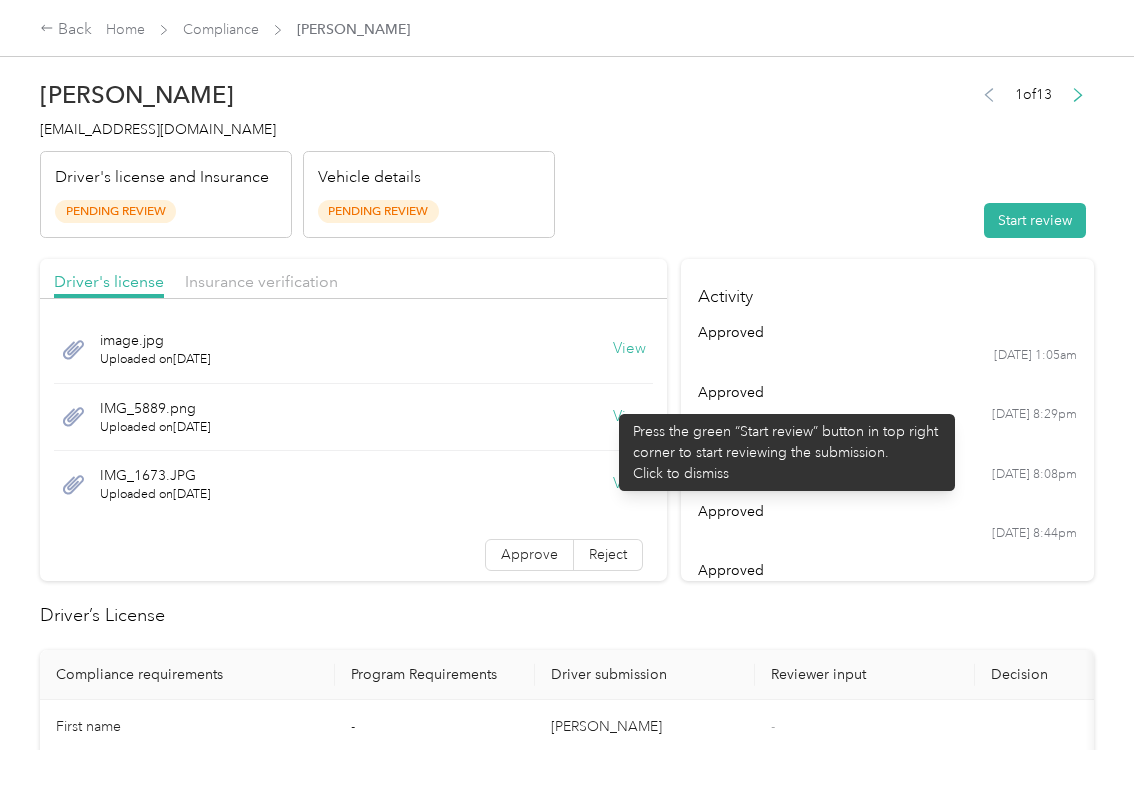 click on "View" at bounding box center (629, 417) 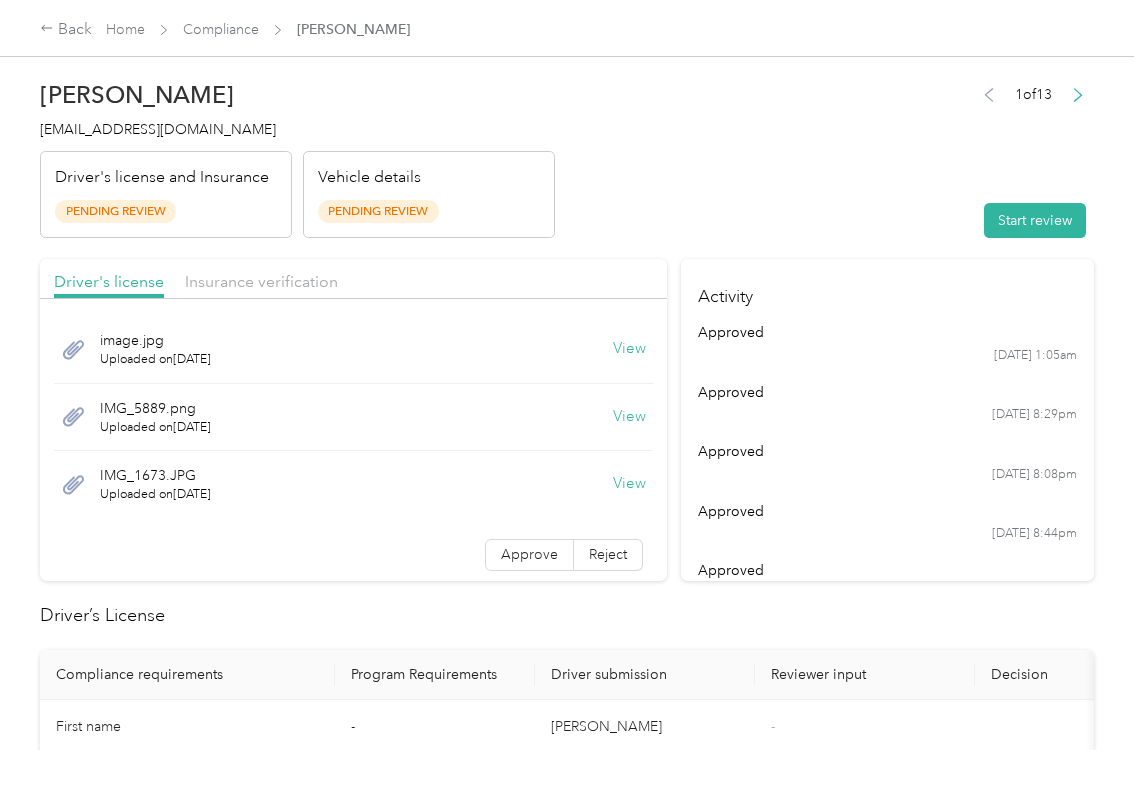 click on "View" at bounding box center [629, 484] 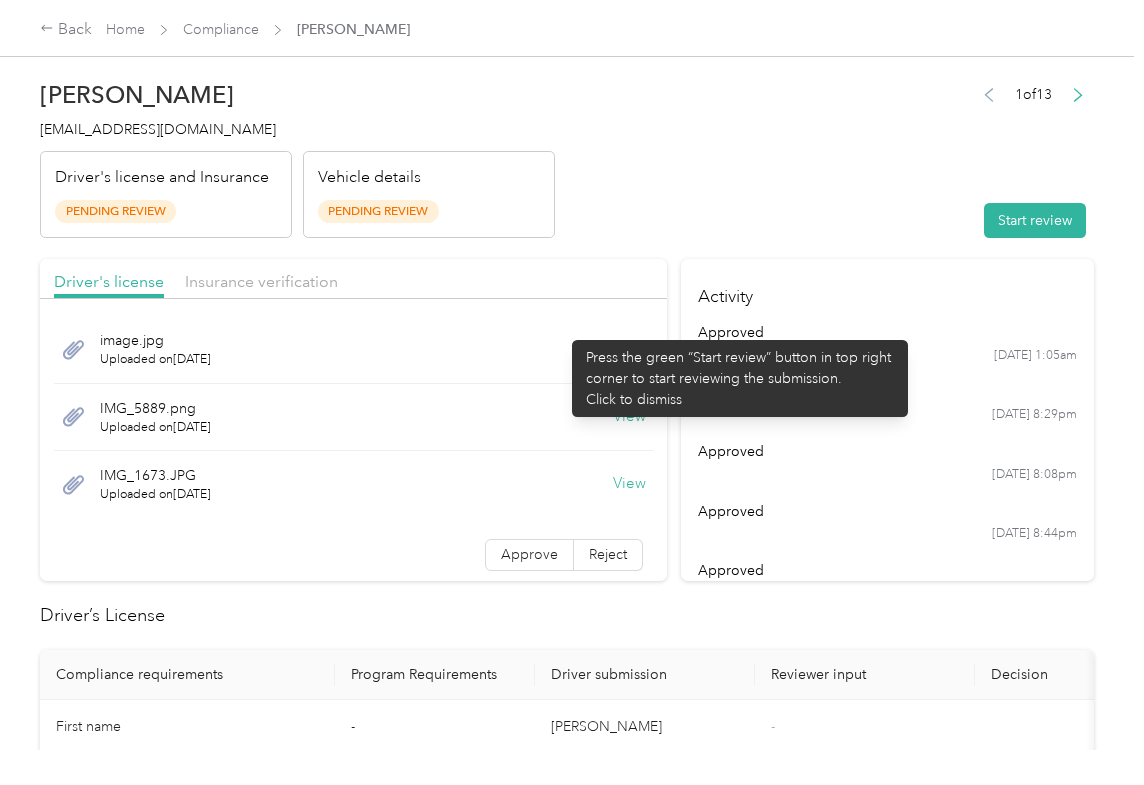 click on "Driver's license Insurance verification" at bounding box center (353, 279) 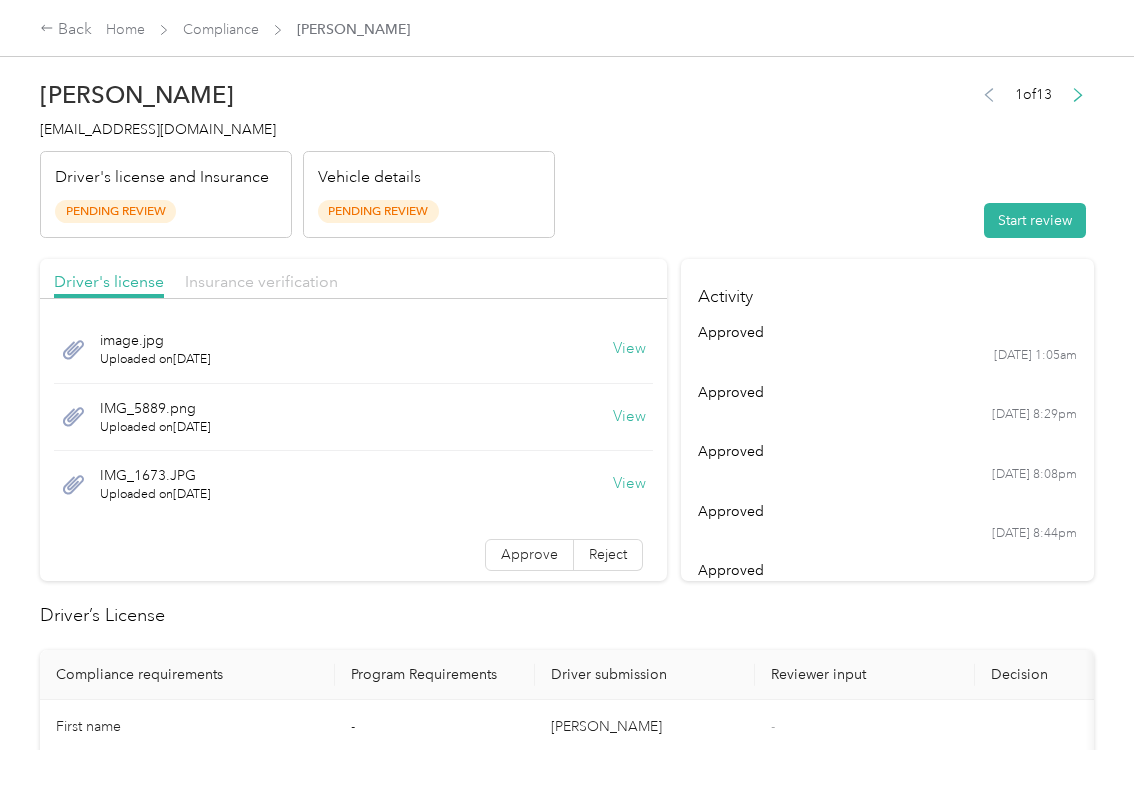 click on "Insurance verification" at bounding box center (261, 281) 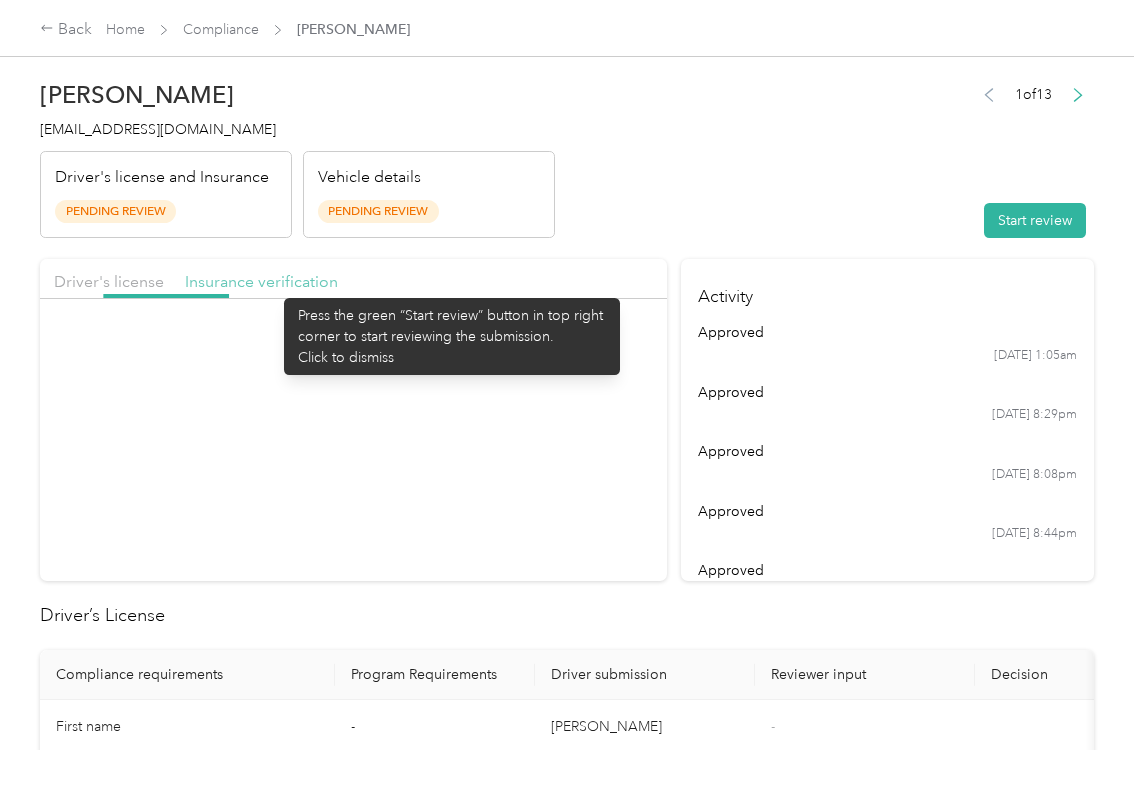 click on "Insurance verification" at bounding box center (261, 281) 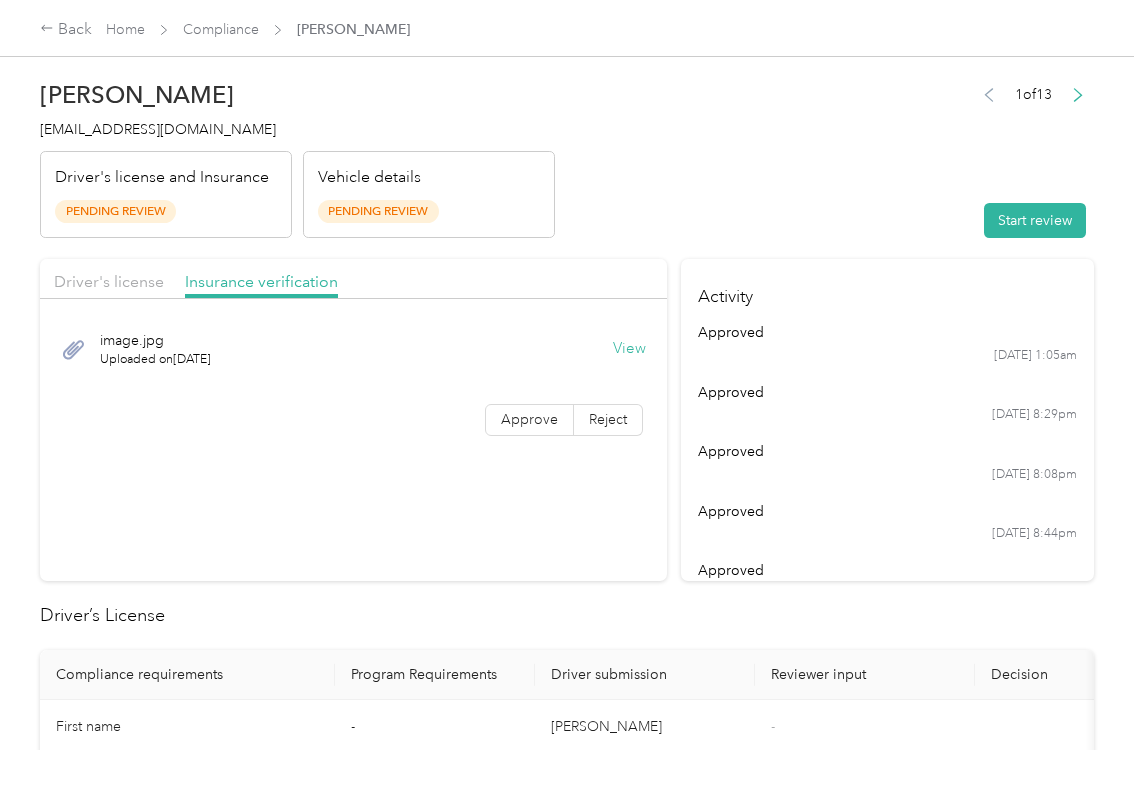 click on "View" at bounding box center (629, 349) 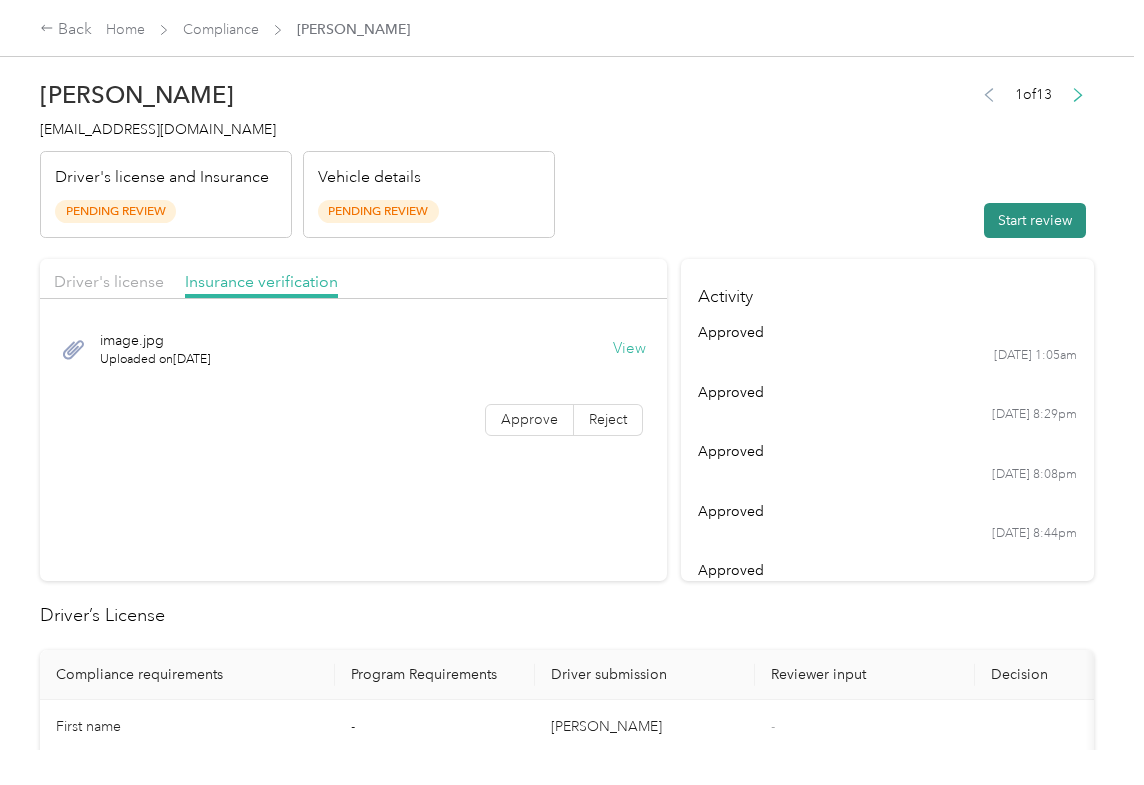 click on "Start review" at bounding box center [1035, 220] 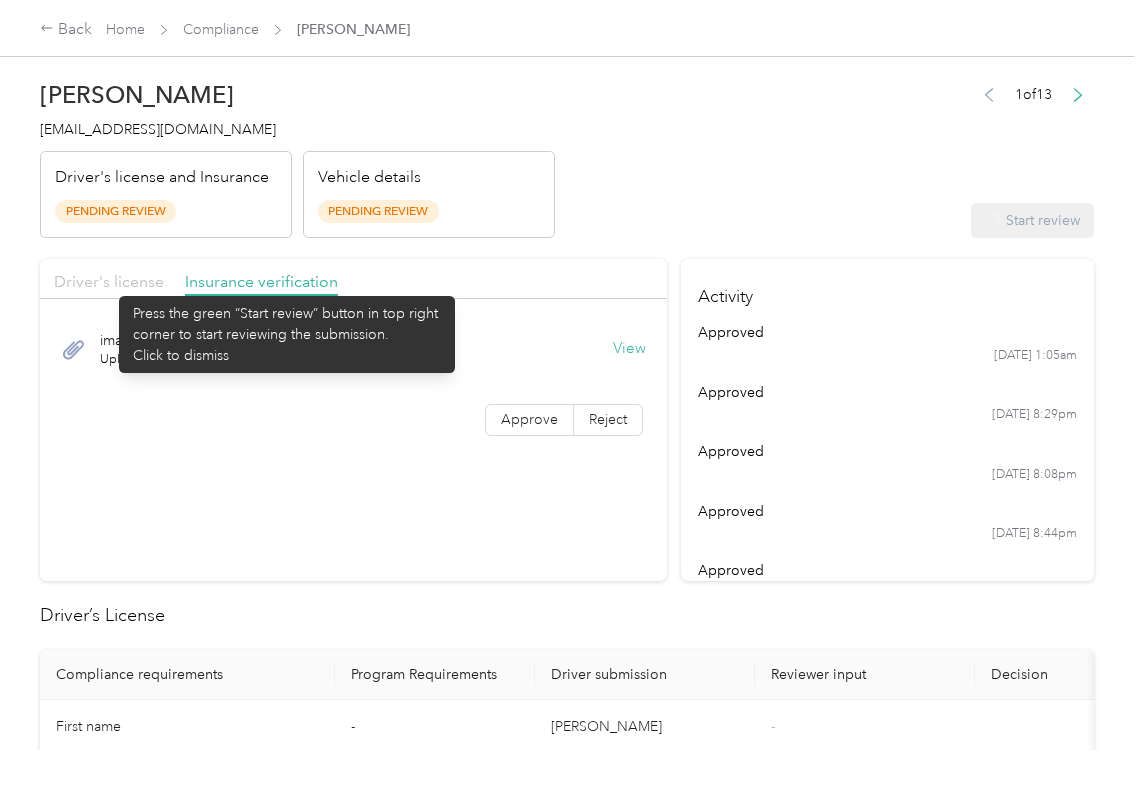 click on "Driver's license" at bounding box center [109, 281] 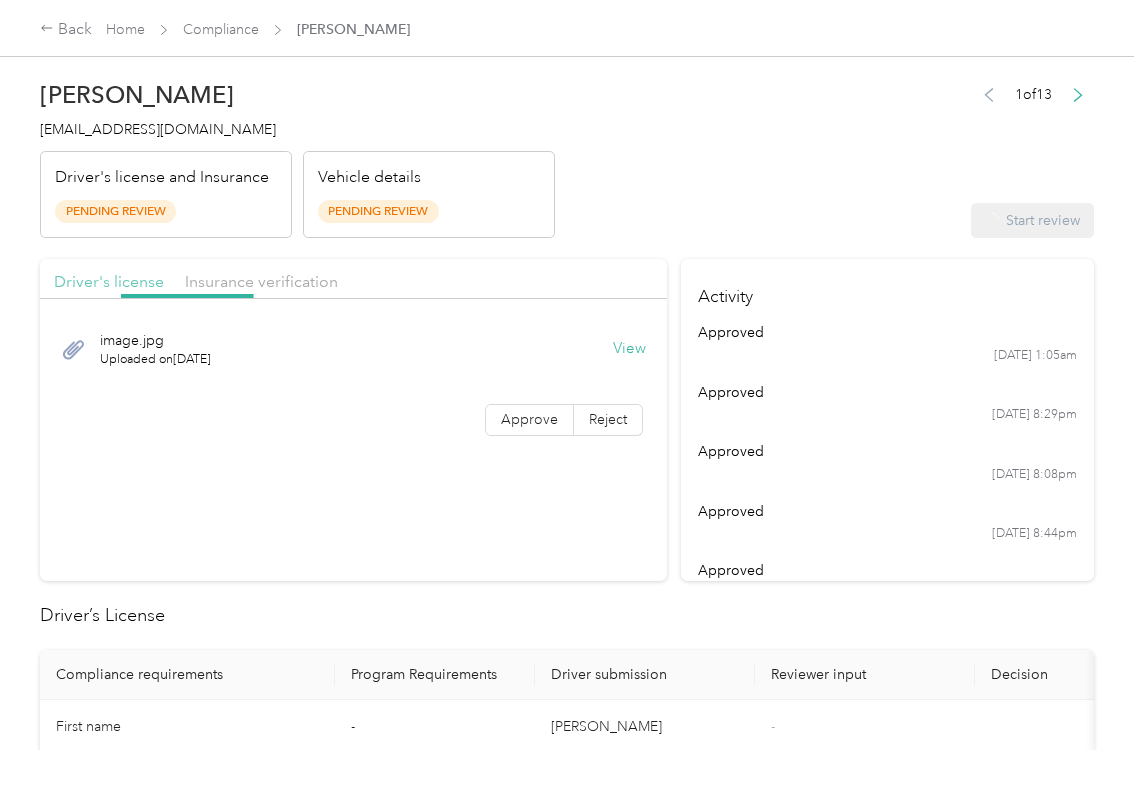 click on "Driver's license" at bounding box center (109, 281) 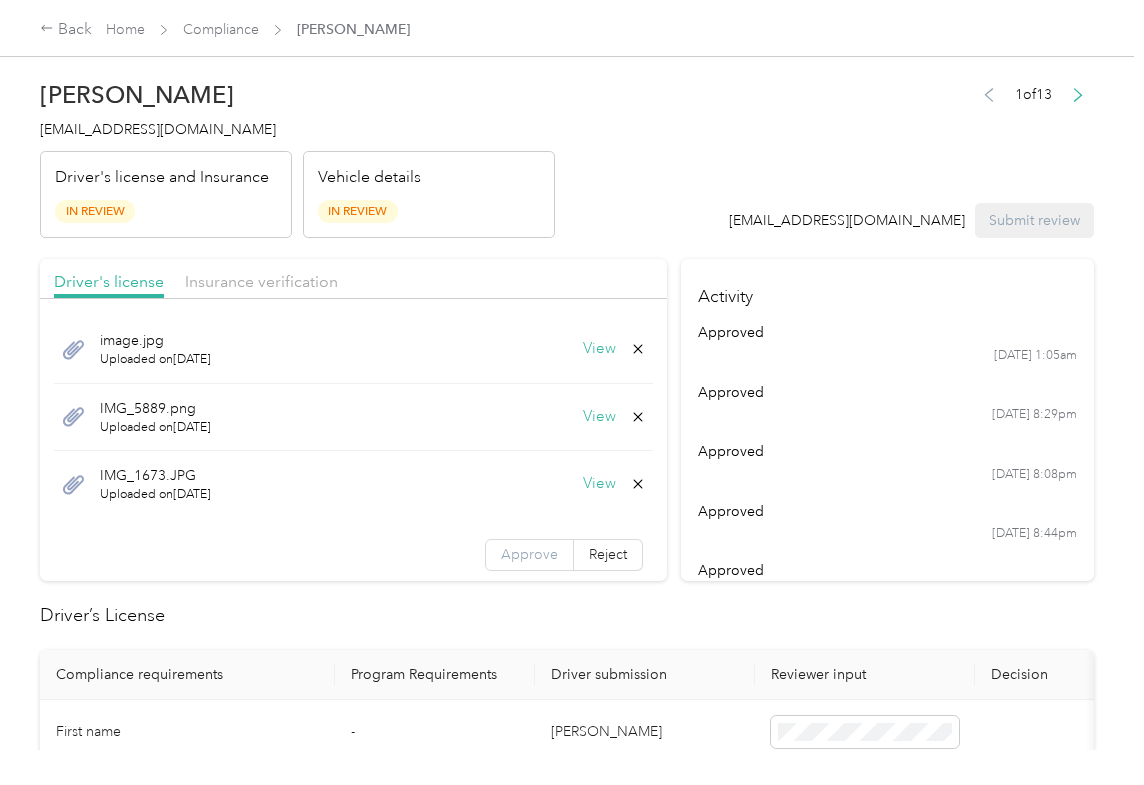 click on "Approve" at bounding box center (529, 555) 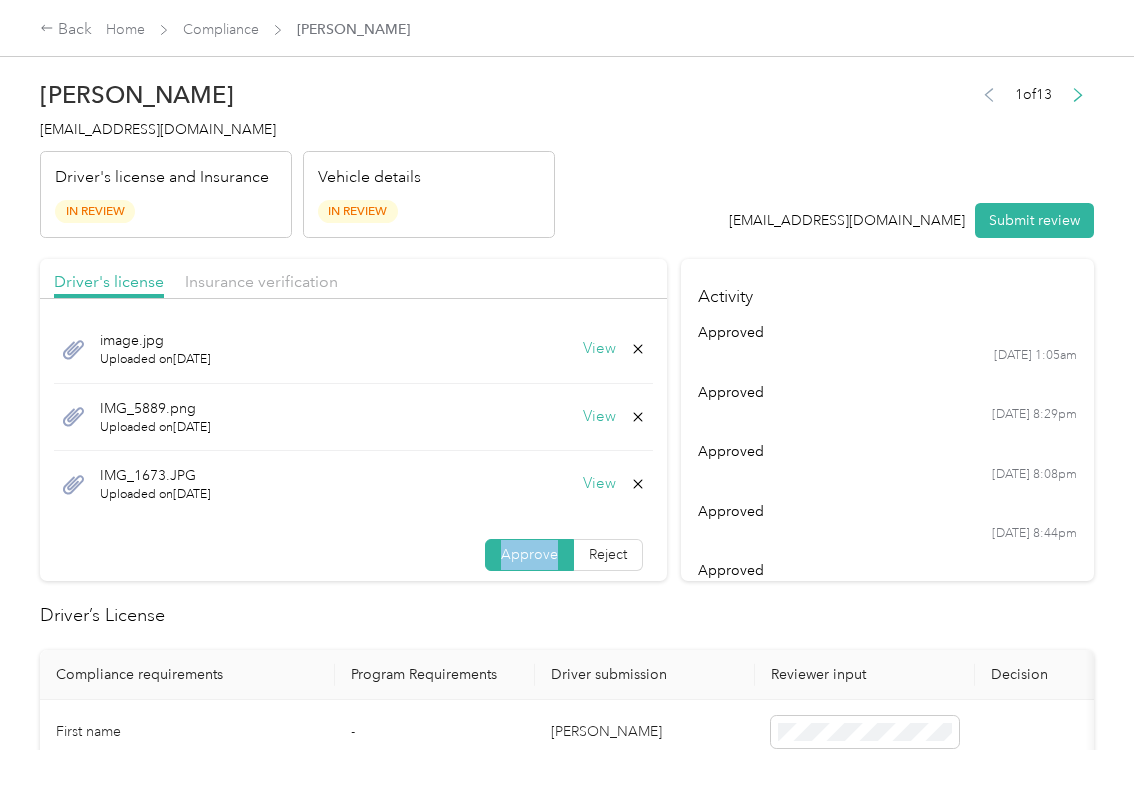 click on "Approve" at bounding box center [529, 555] 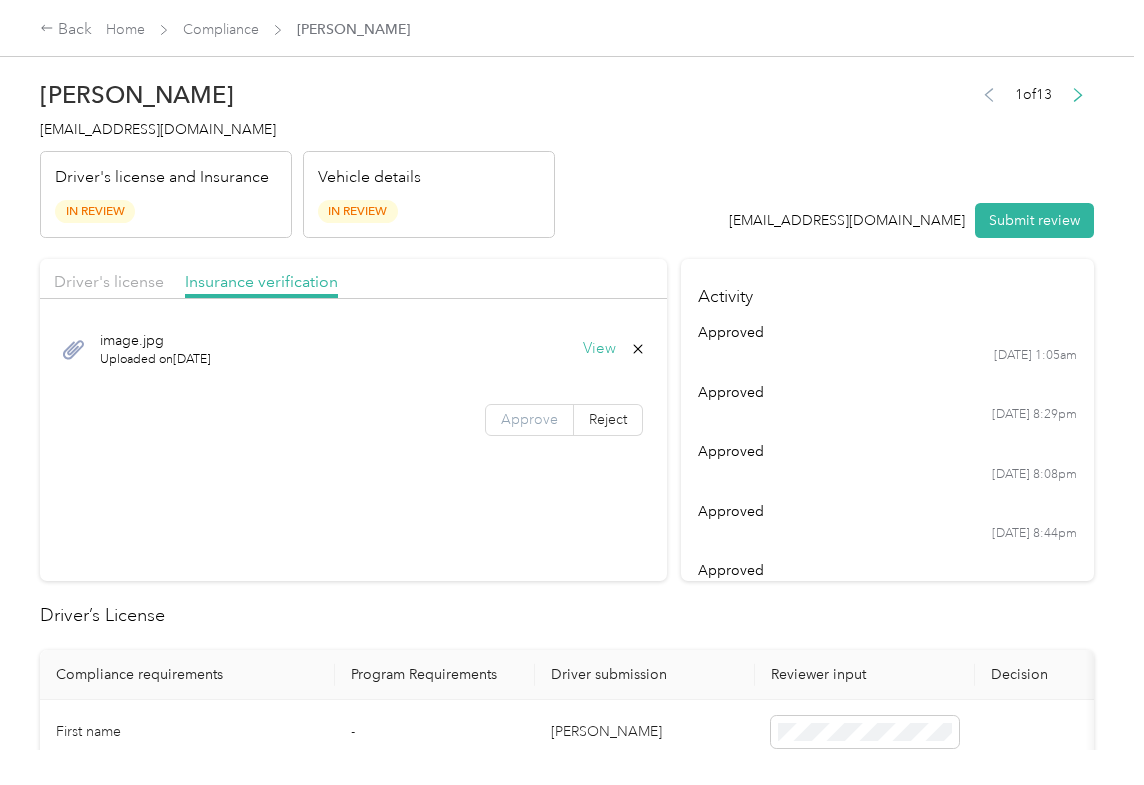 click on "Approve" at bounding box center (529, 420) 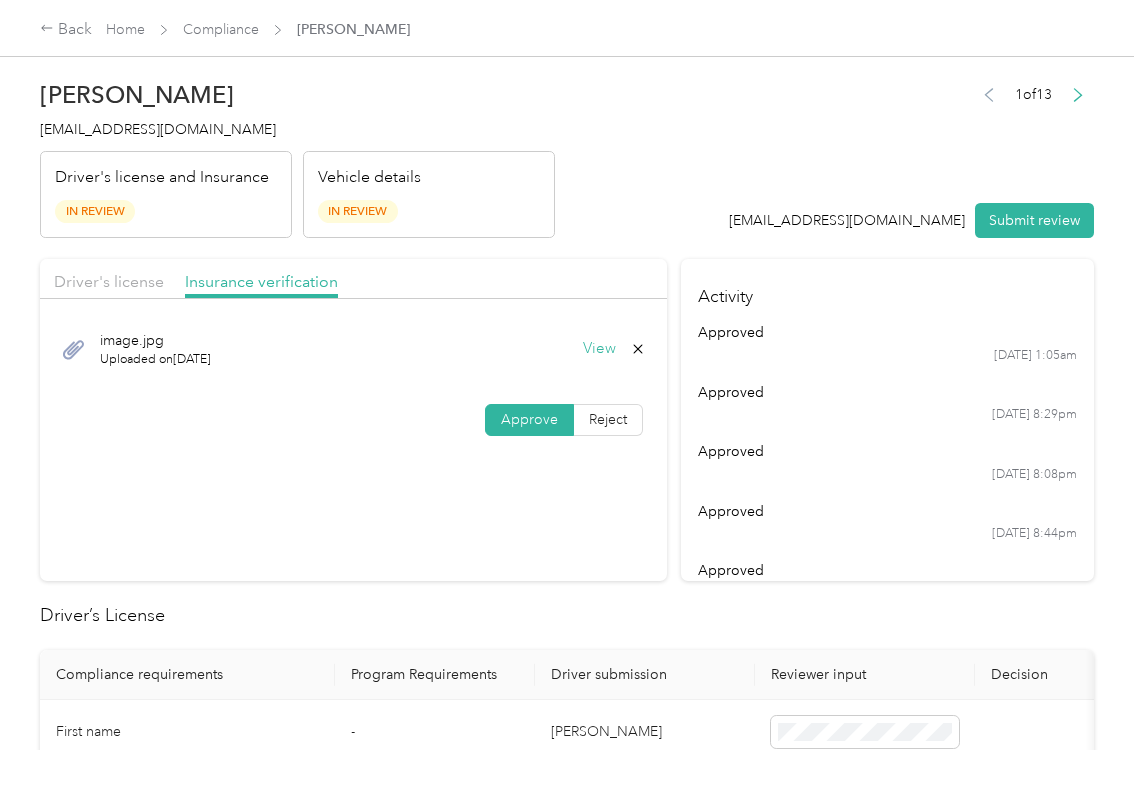click on "Approve" at bounding box center [529, 419] 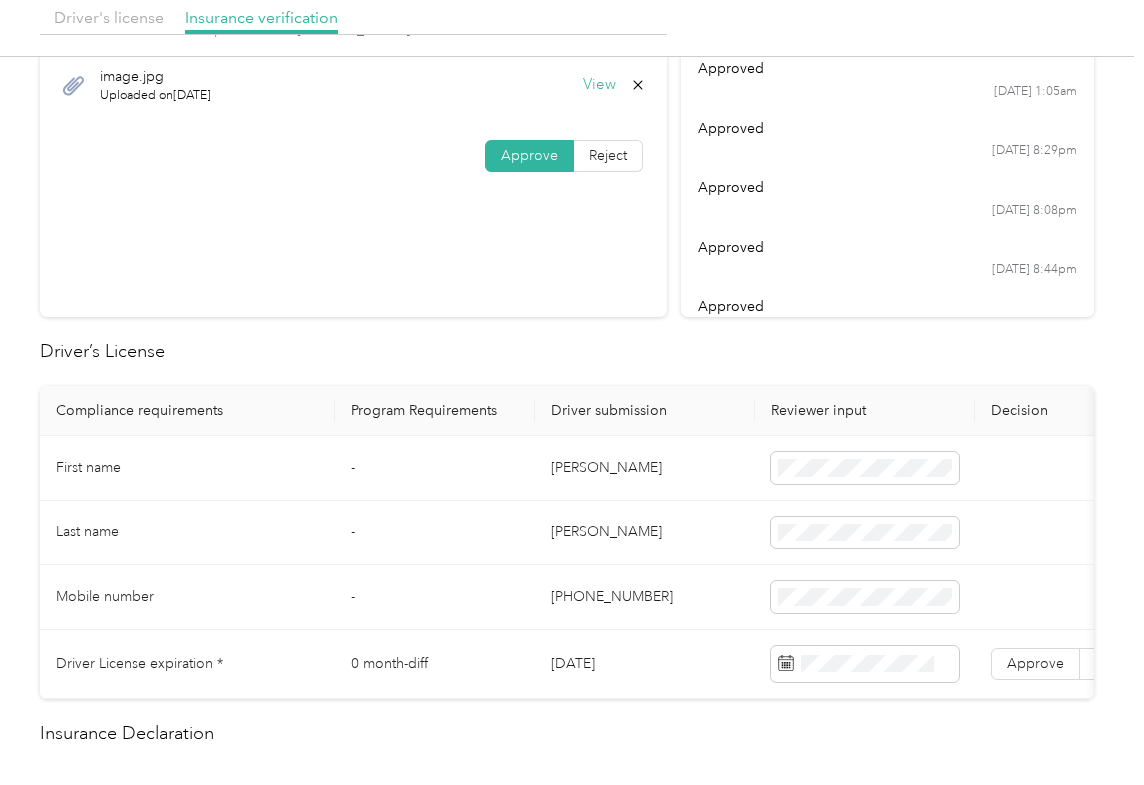 scroll, scrollTop: 266, scrollLeft: 0, axis: vertical 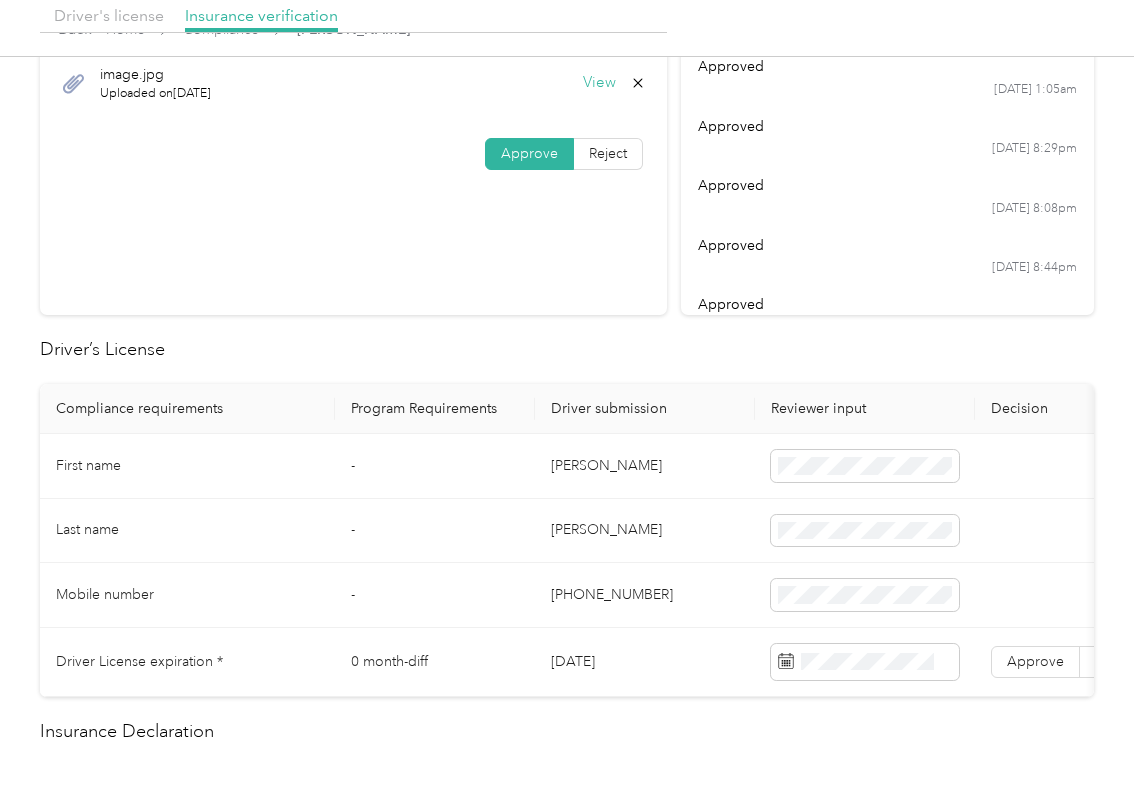 click on "[DATE]" at bounding box center (645, 662) 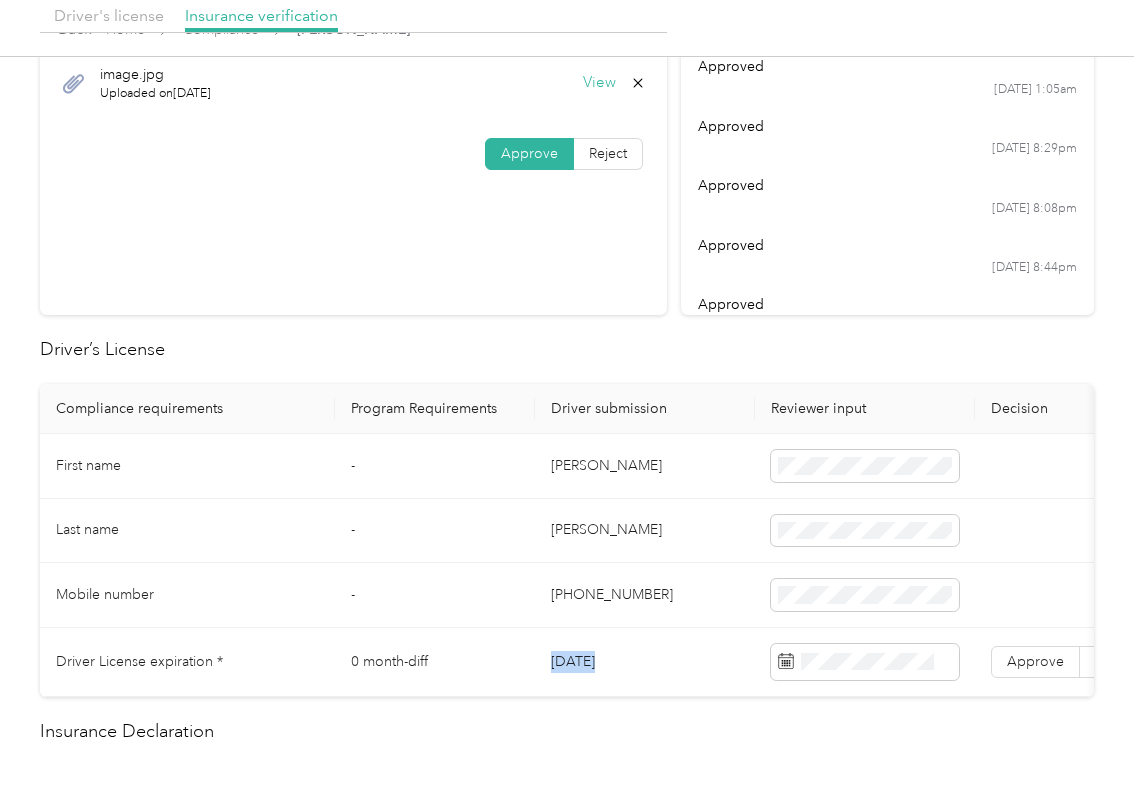 click on "[DATE]" at bounding box center [645, 662] 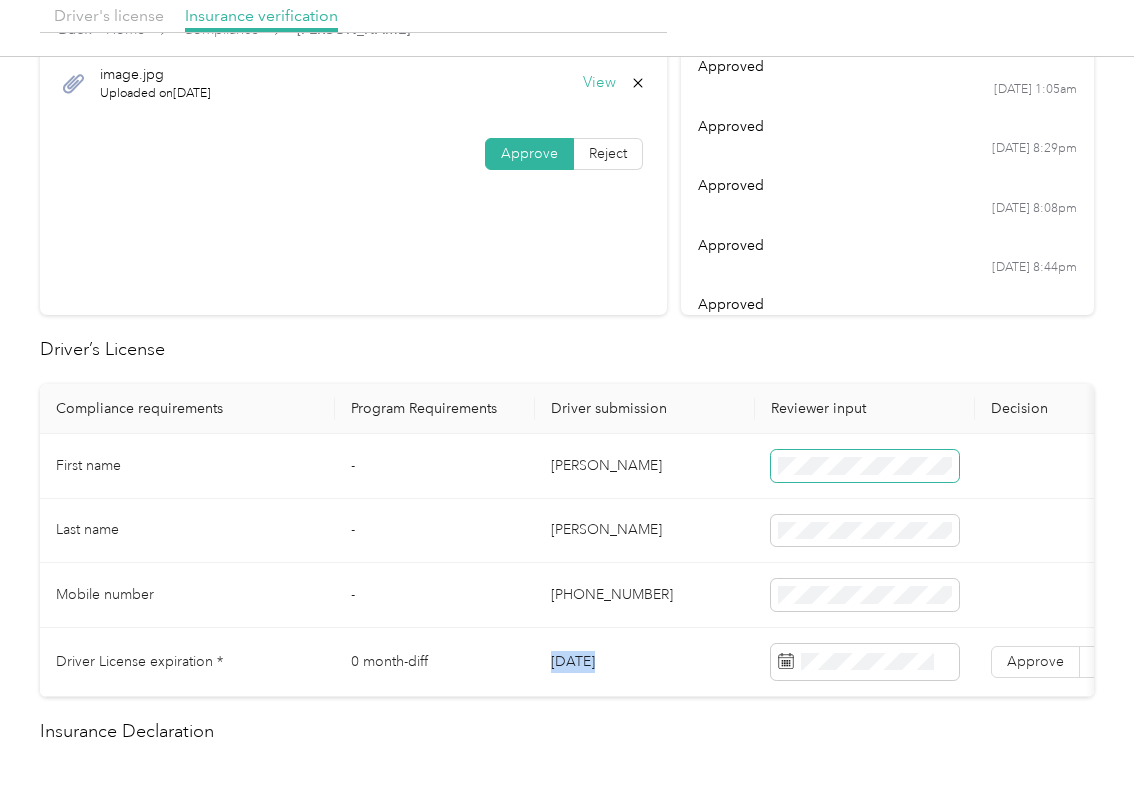 copy on "[DATE]" 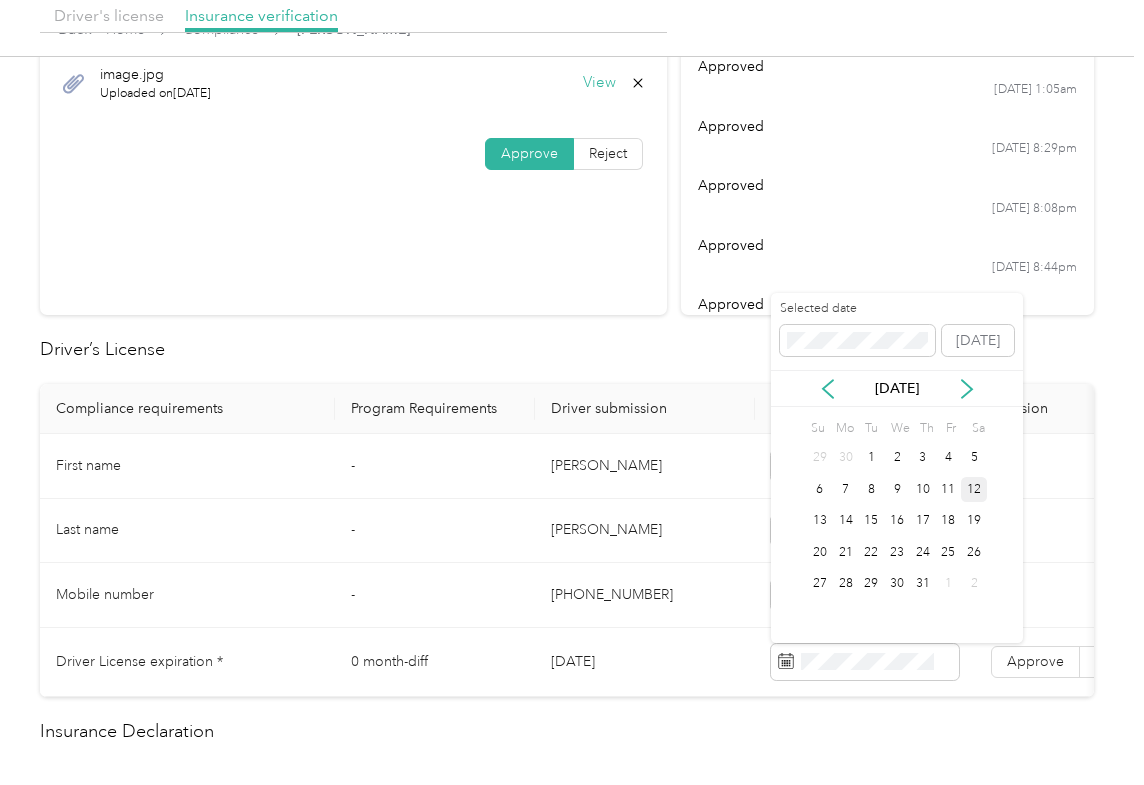 click on "Driver’s License" at bounding box center [567, 349] 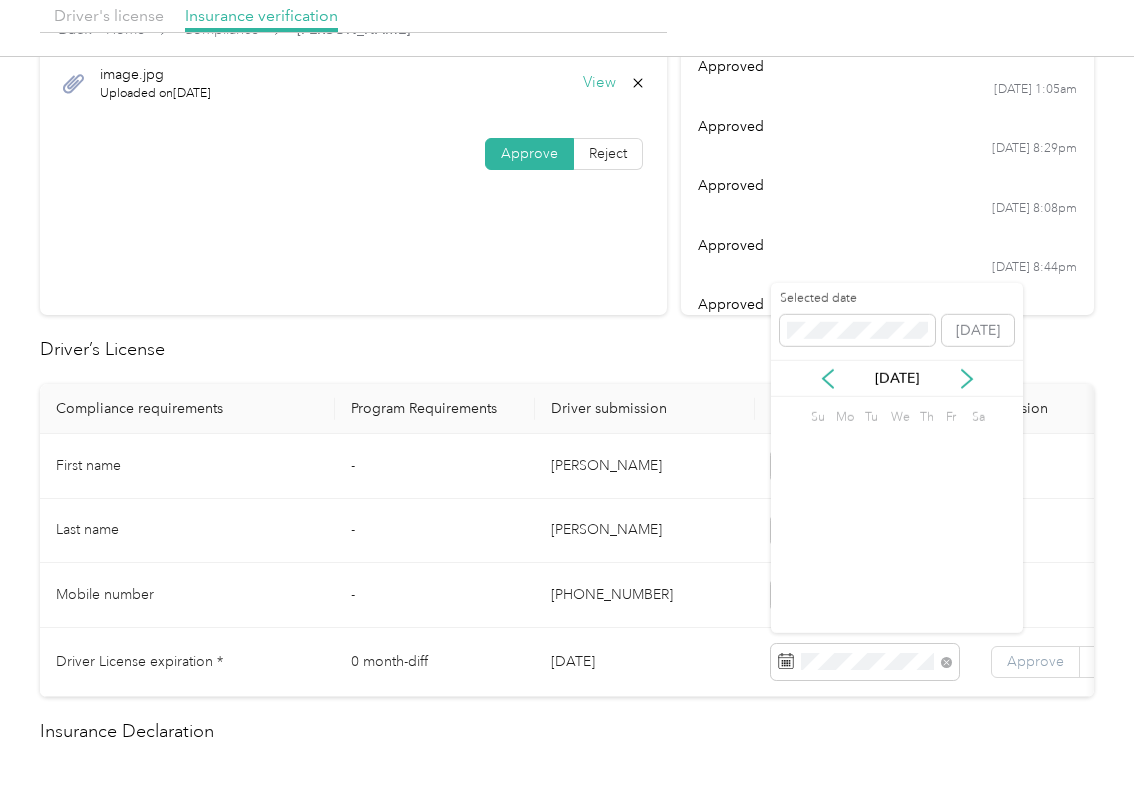 click on "Approve" at bounding box center [1035, 661] 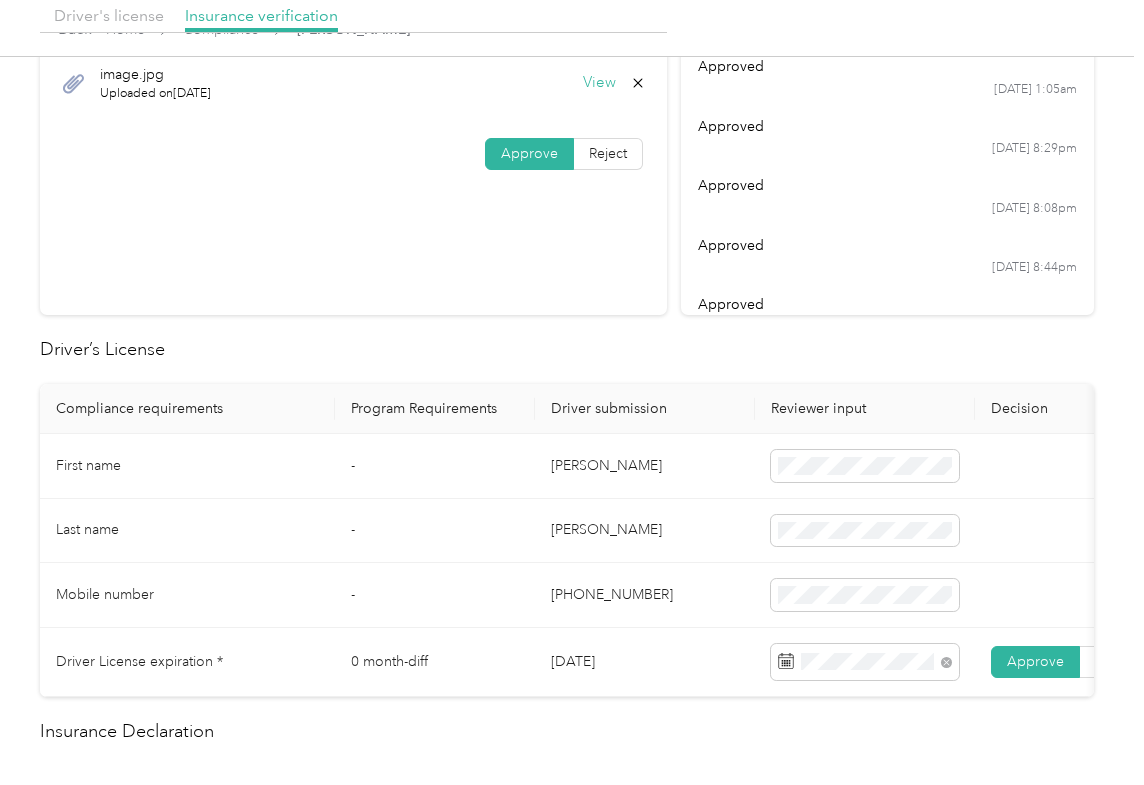 drag, startPoint x: 508, startPoint y: 313, endPoint x: 362, endPoint y: 366, distance: 155.32225 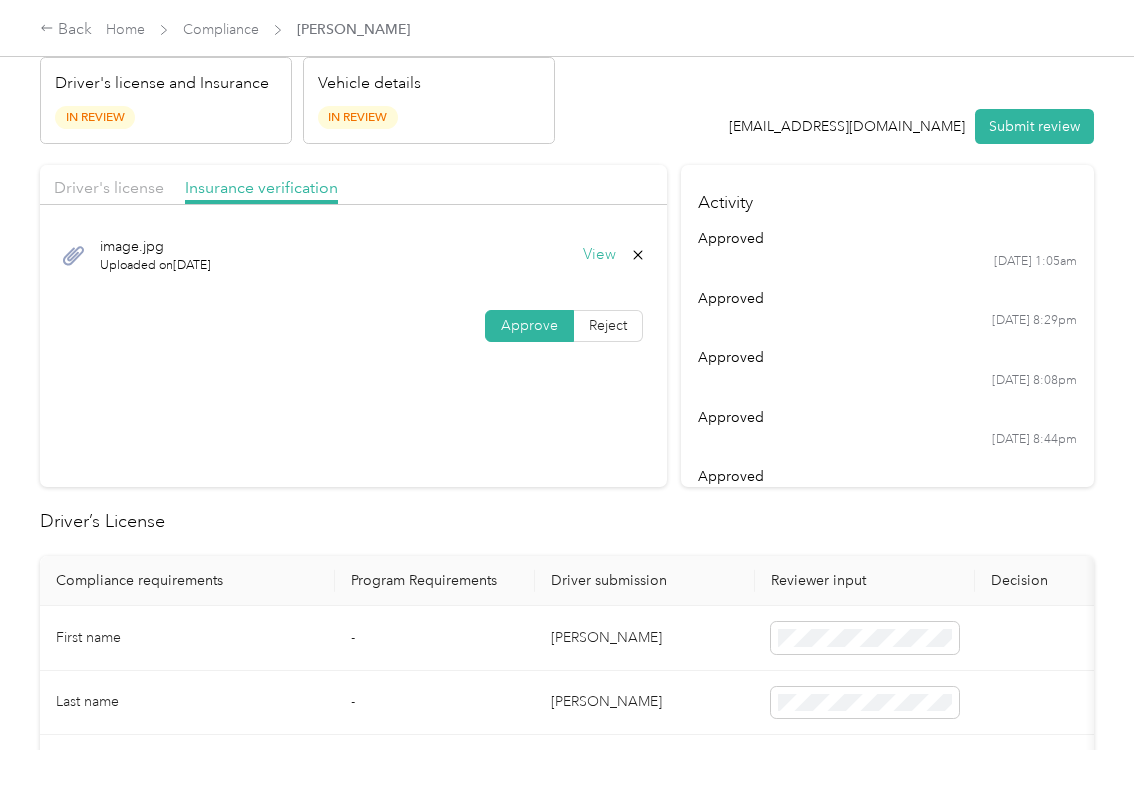 scroll, scrollTop: 0, scrollLeft: 0, axis: both 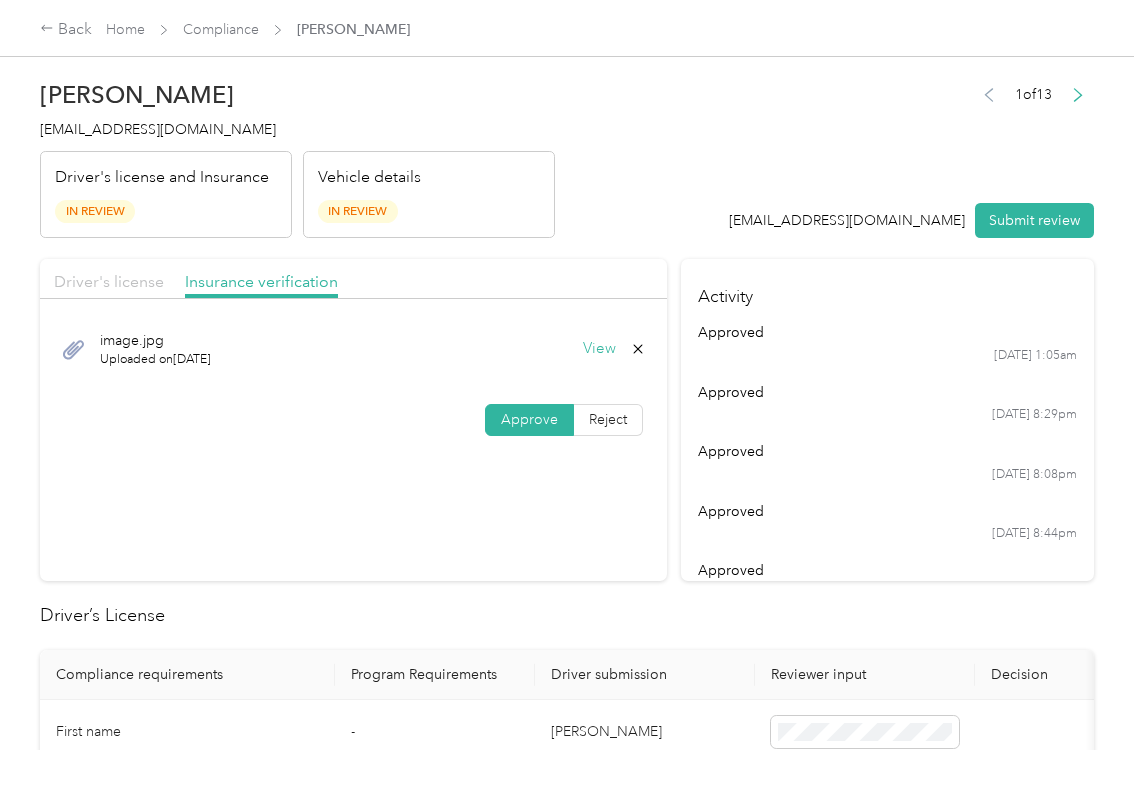 click on "Driver's license" at bounding box center [109, 281] 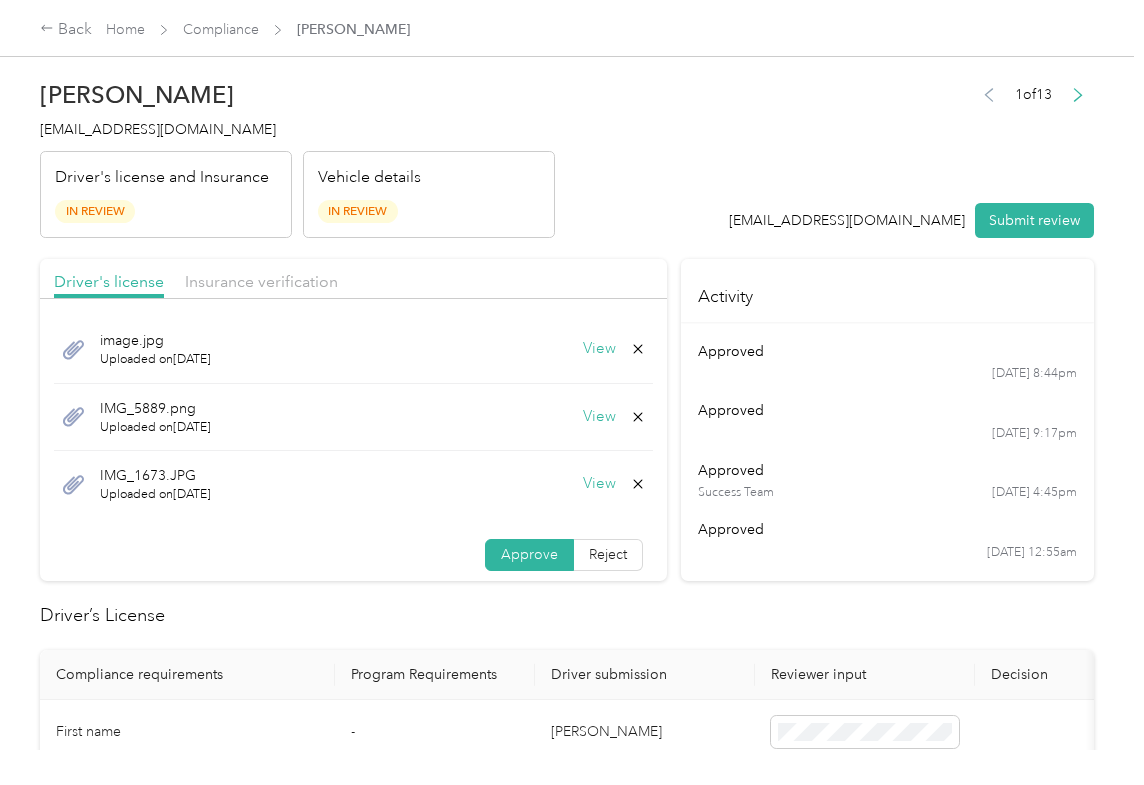 scroll, scrollTop: 164, scrollLeft: 0, axis: vertical 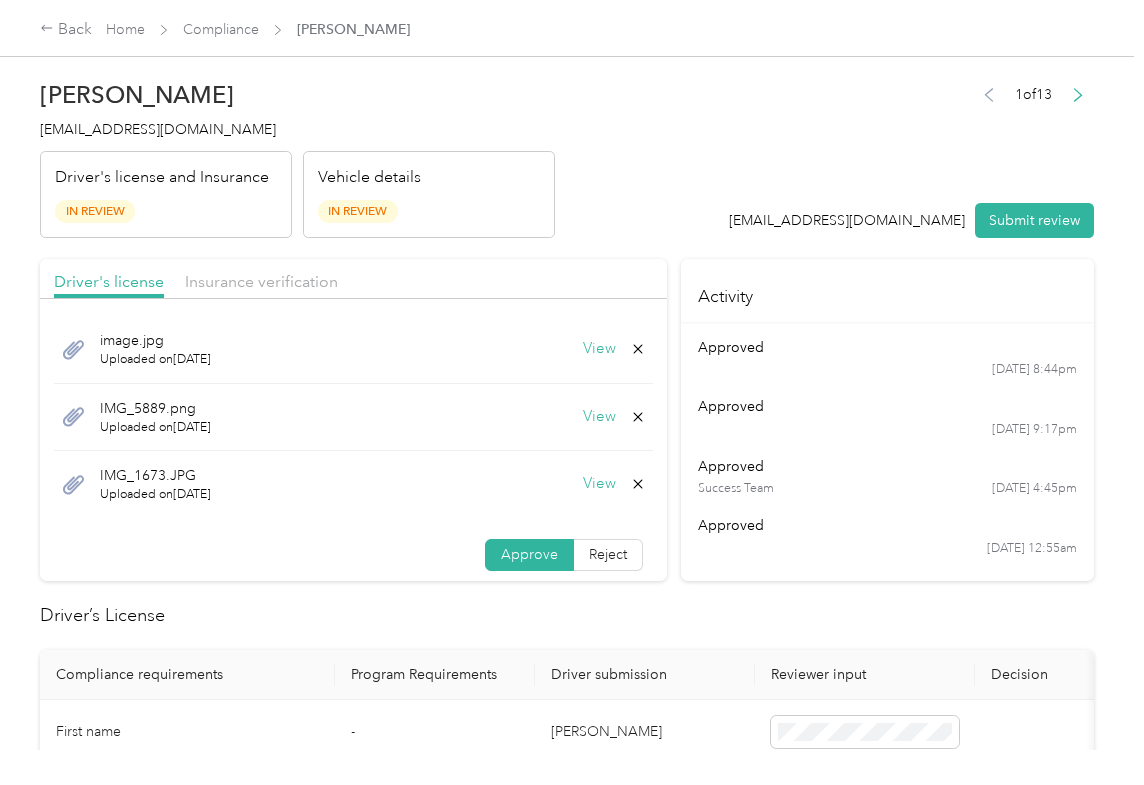 click 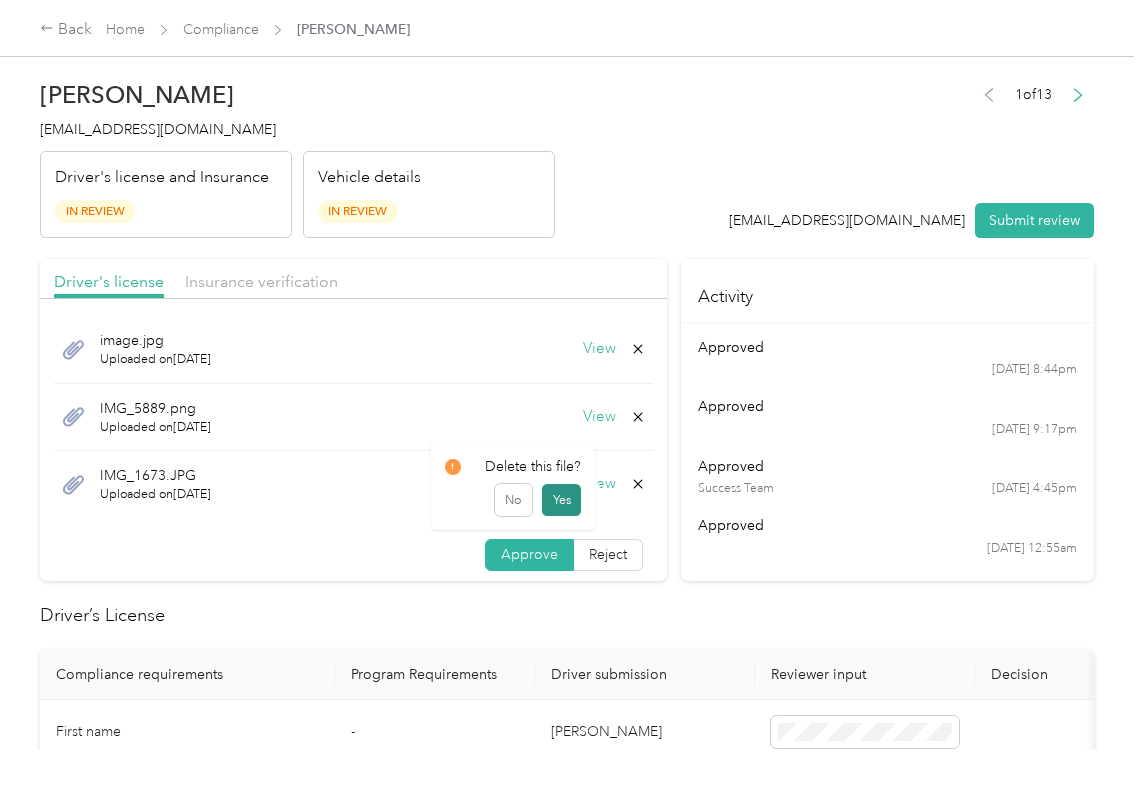 click on "Yes" at bounding box center (561, 500) 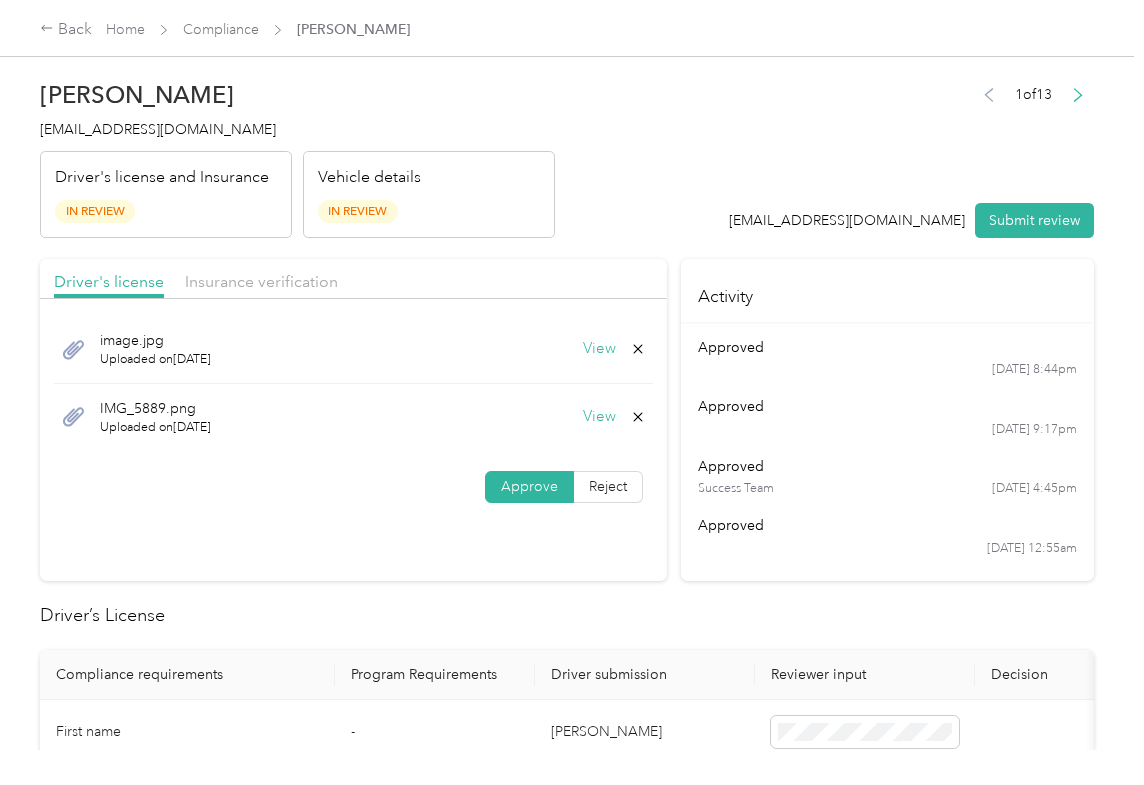 click 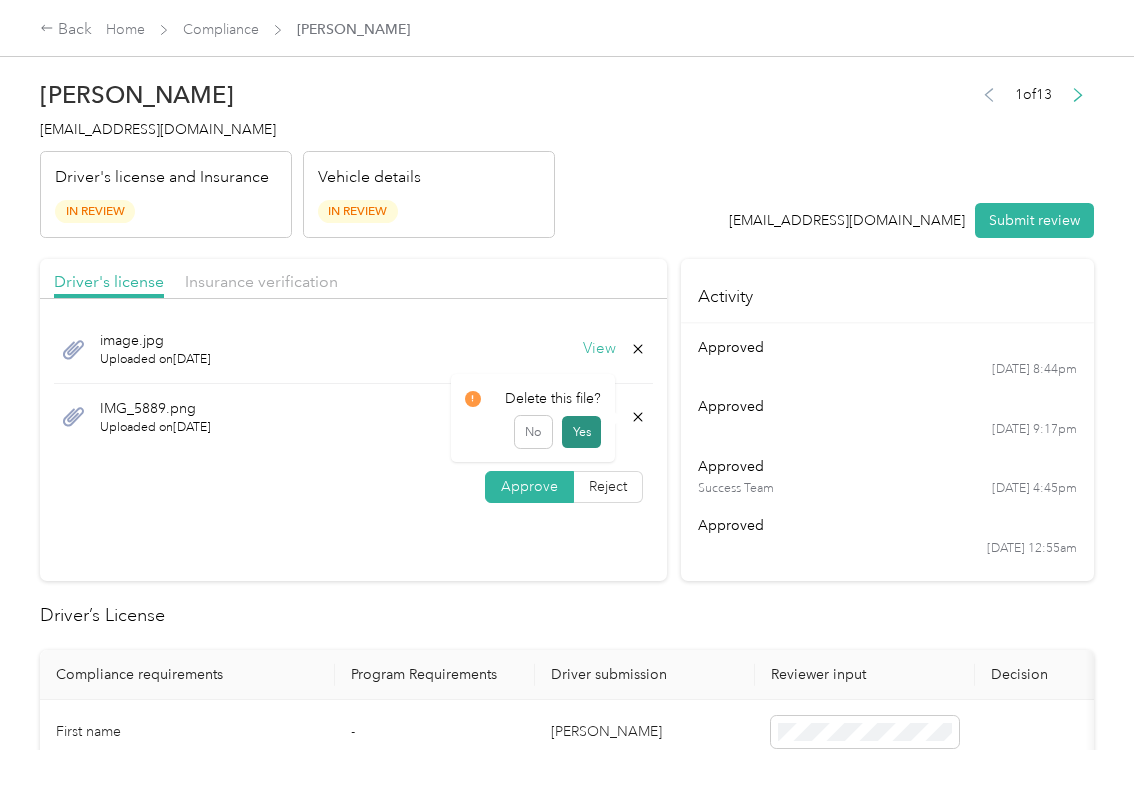 click on "Yes" at bounding box center [581, 432] 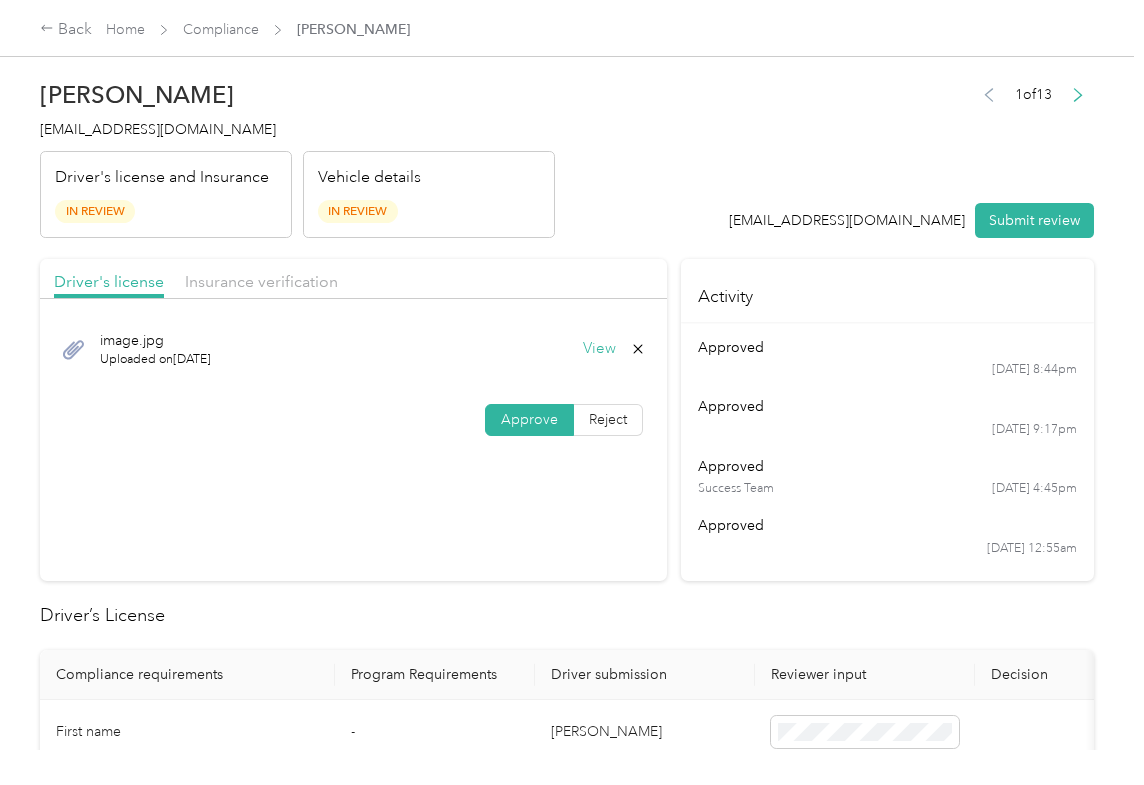 click on "View" at bounding box center [599, 349] 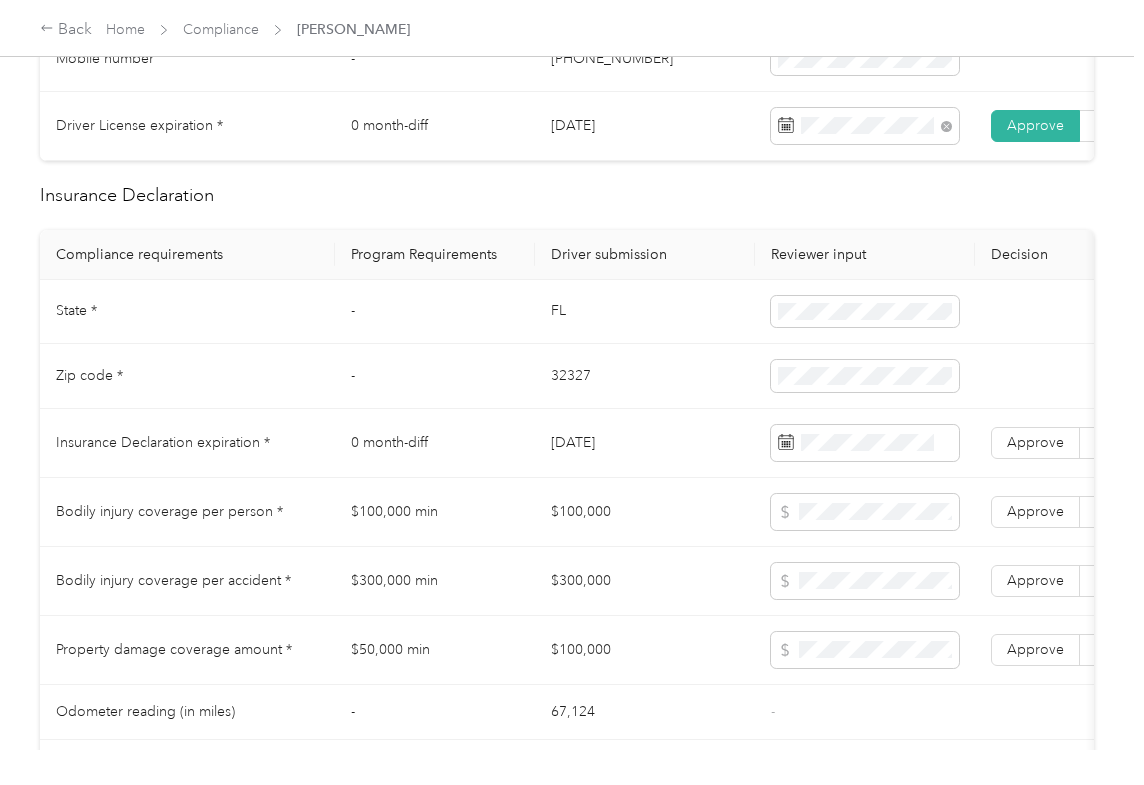 scroll, scrollTop: 933, scrollLeft: 0, axis: vertical 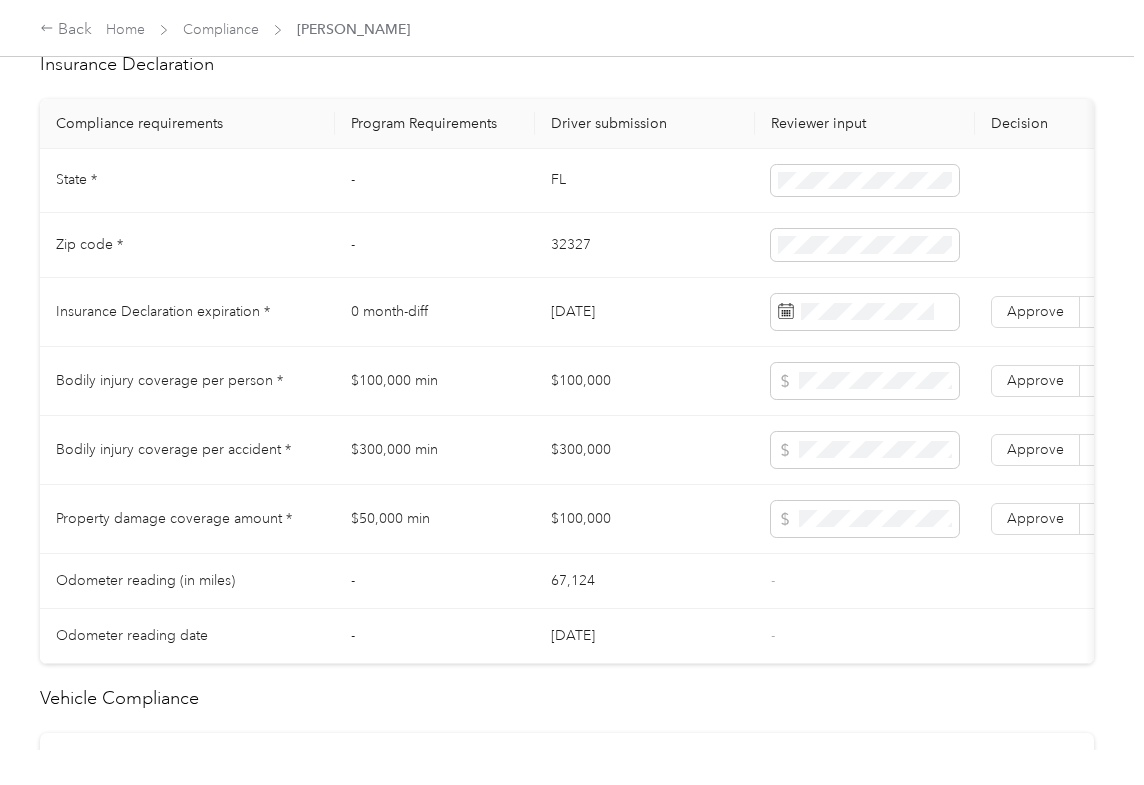 click on "FL" at bounding box center [645, 181] 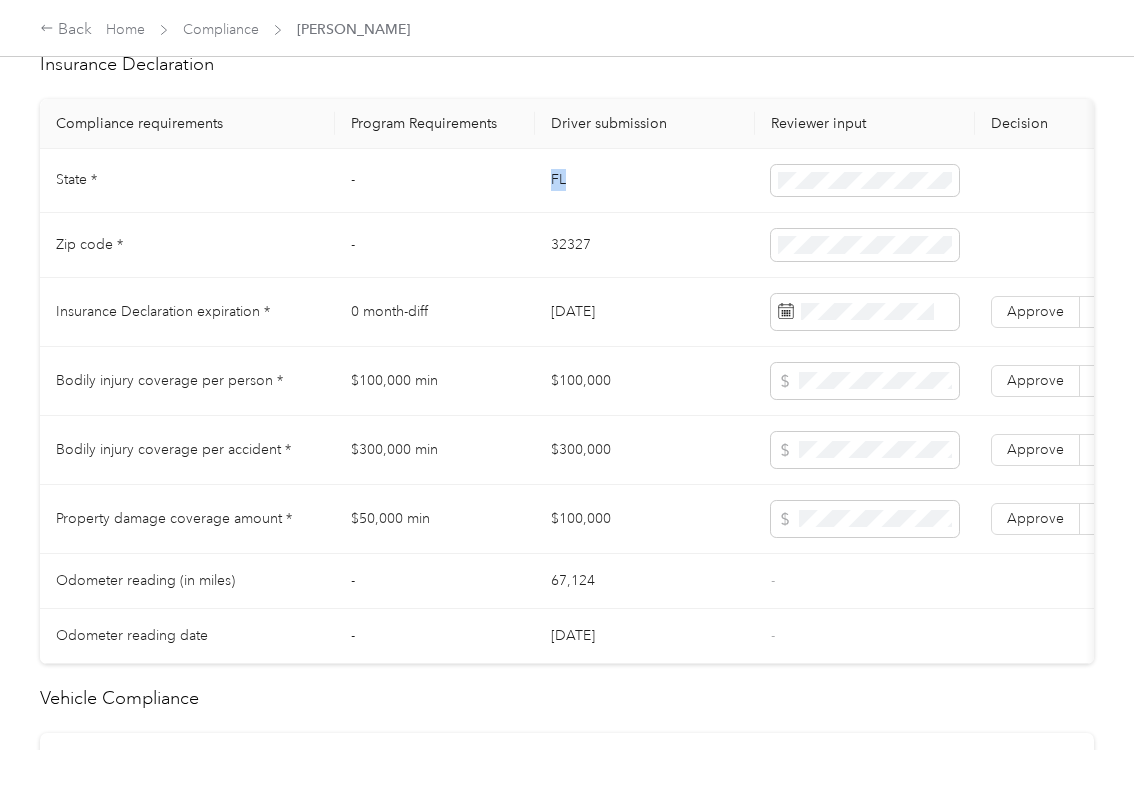 click on "FL" at bounding box center [645, 181] 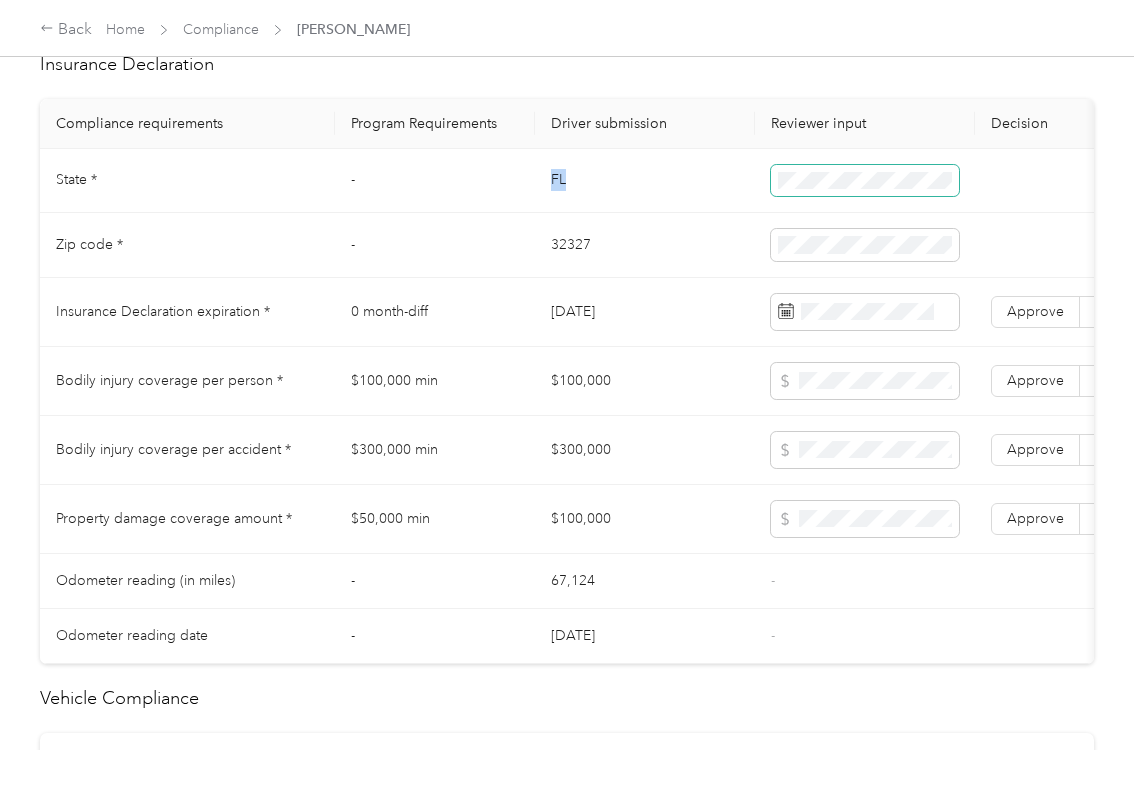 copy on "FL" 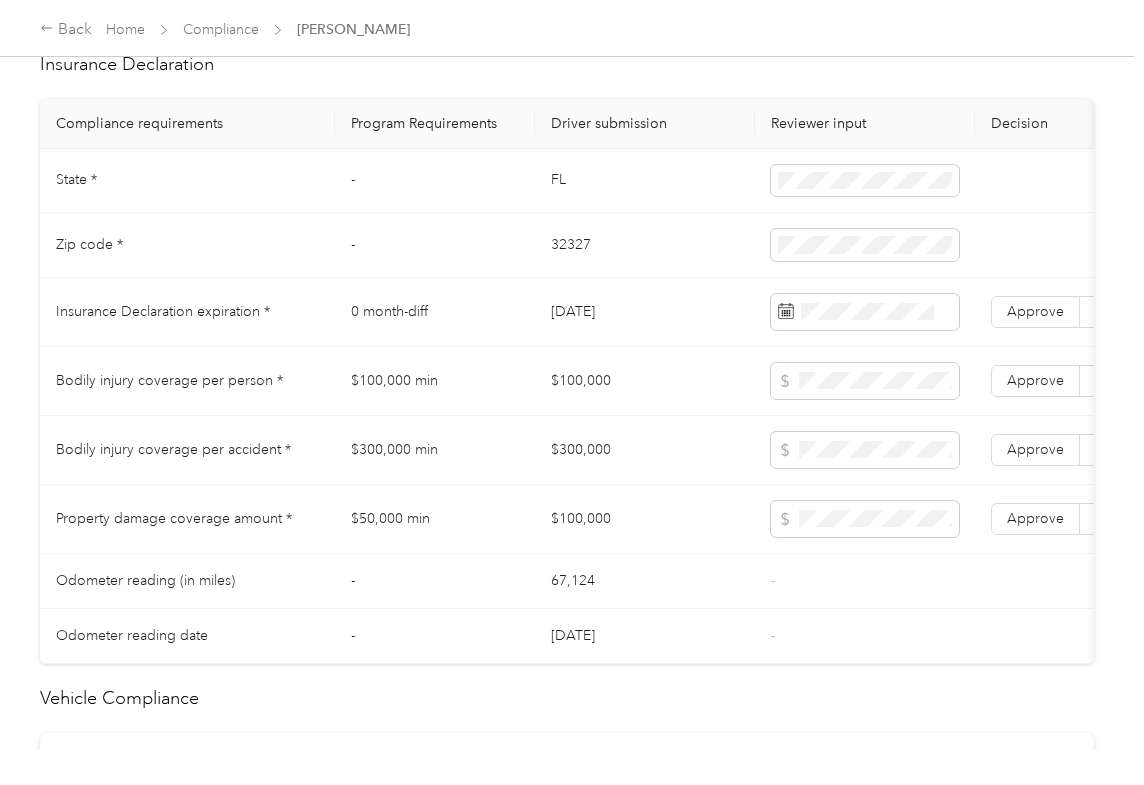 click on "32327" at bounding box center (645, 245) 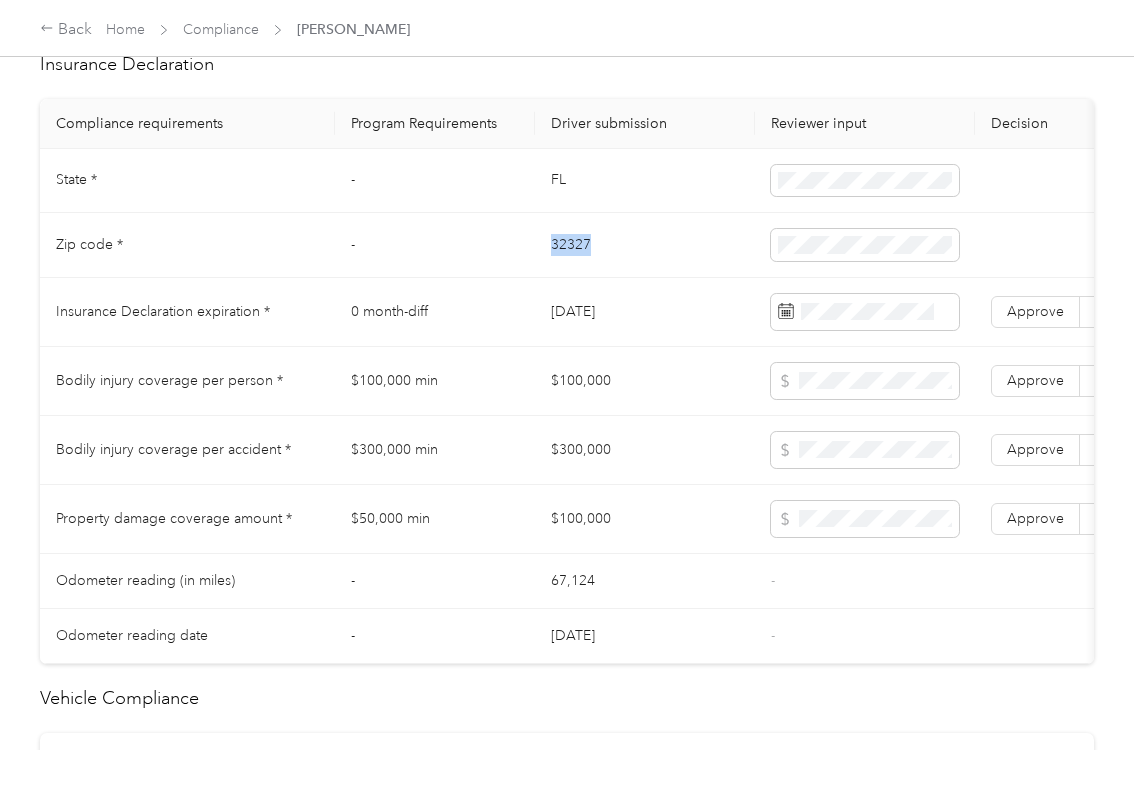 click on "32327" at bounding box center (645, 245) 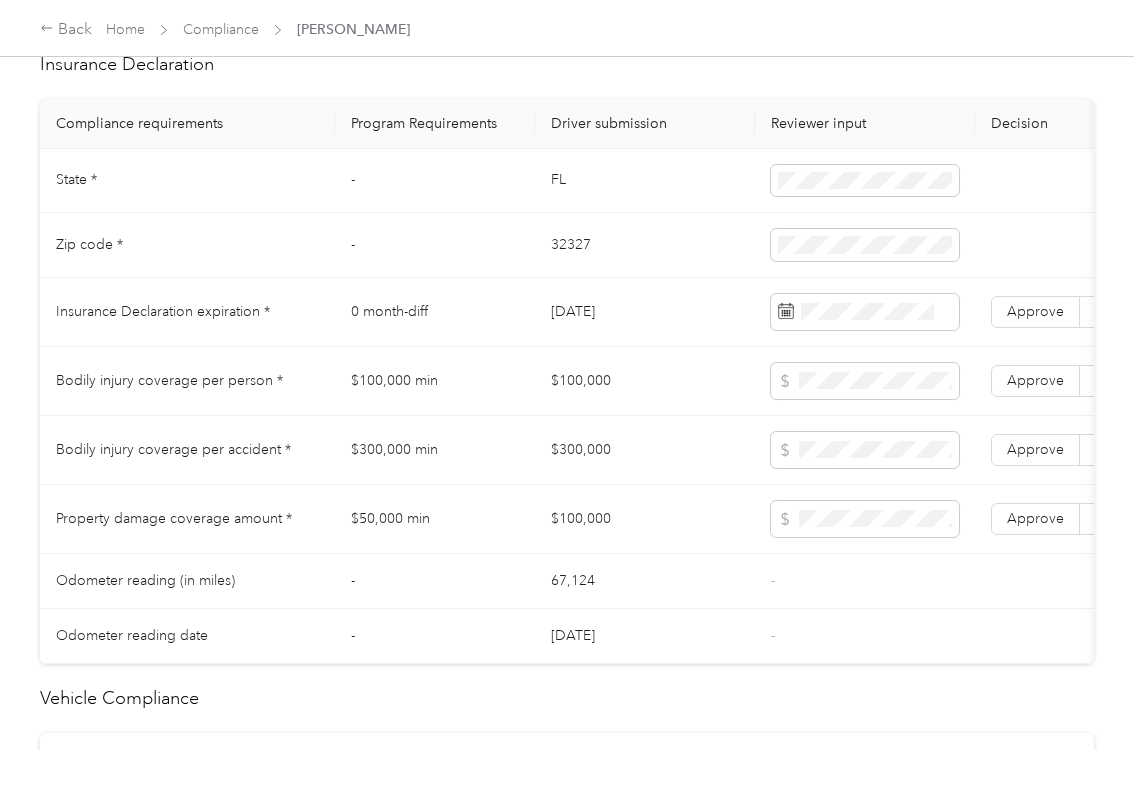 click on "[DATE]" at bounding box center [645, 312] 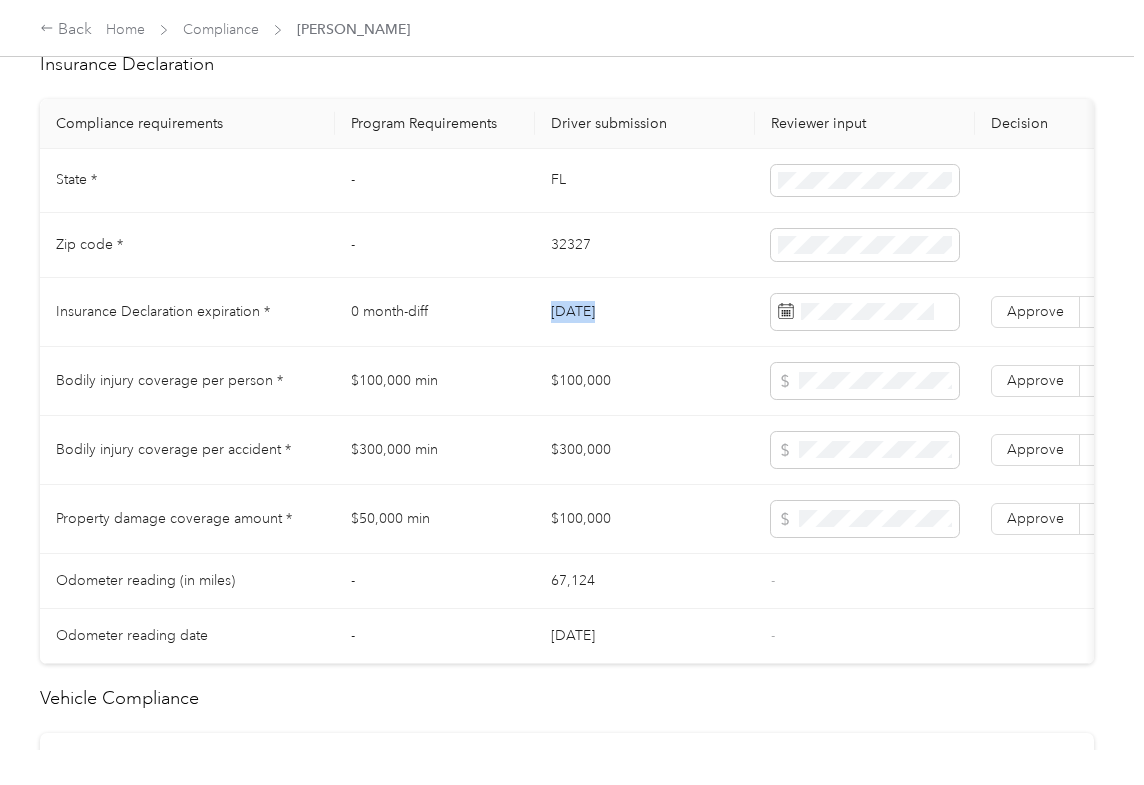 click on "[DATE]" at bounding box center (645, 312) 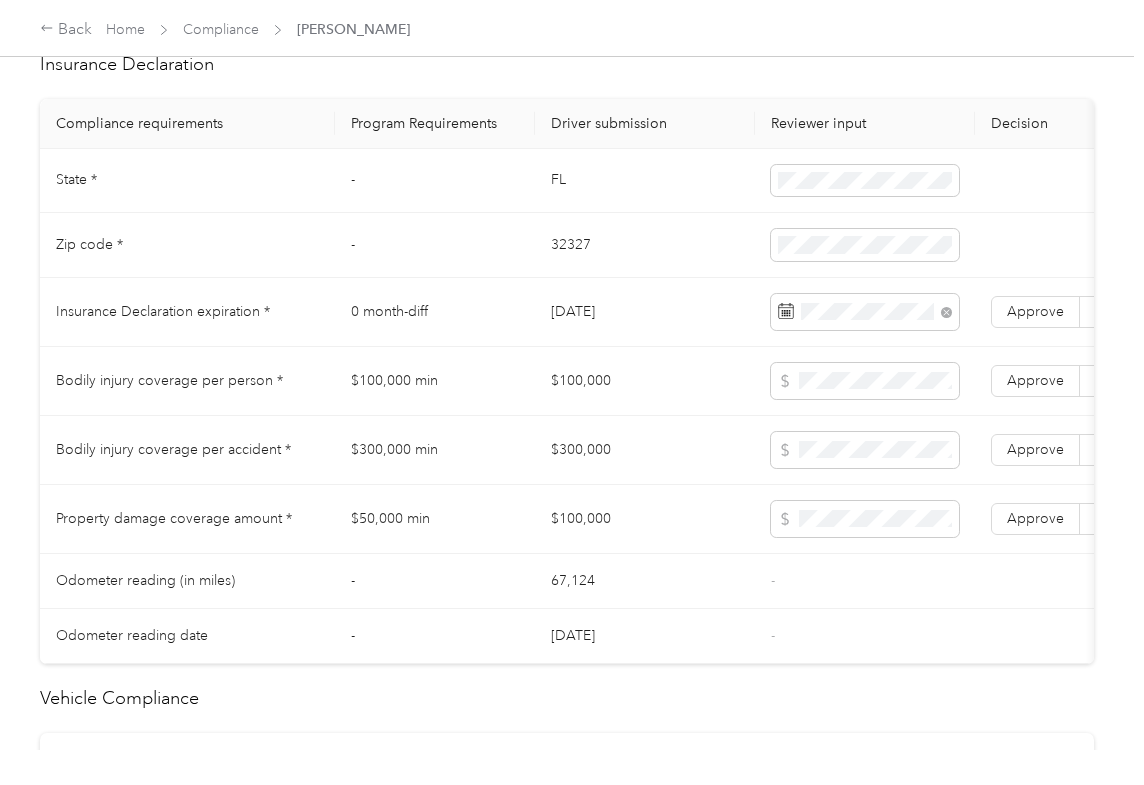 click on "$100,000" at bounding box center (645, 381) 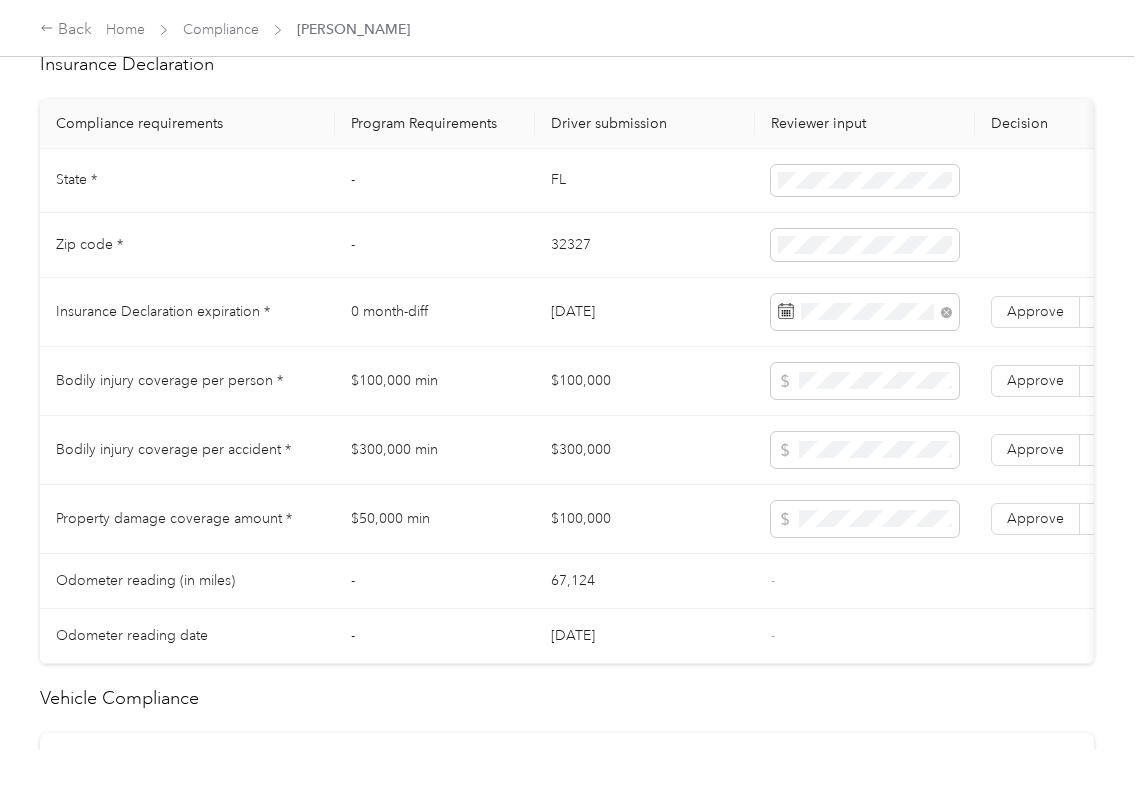click on "$100,000" at bounding box center [645, 381] 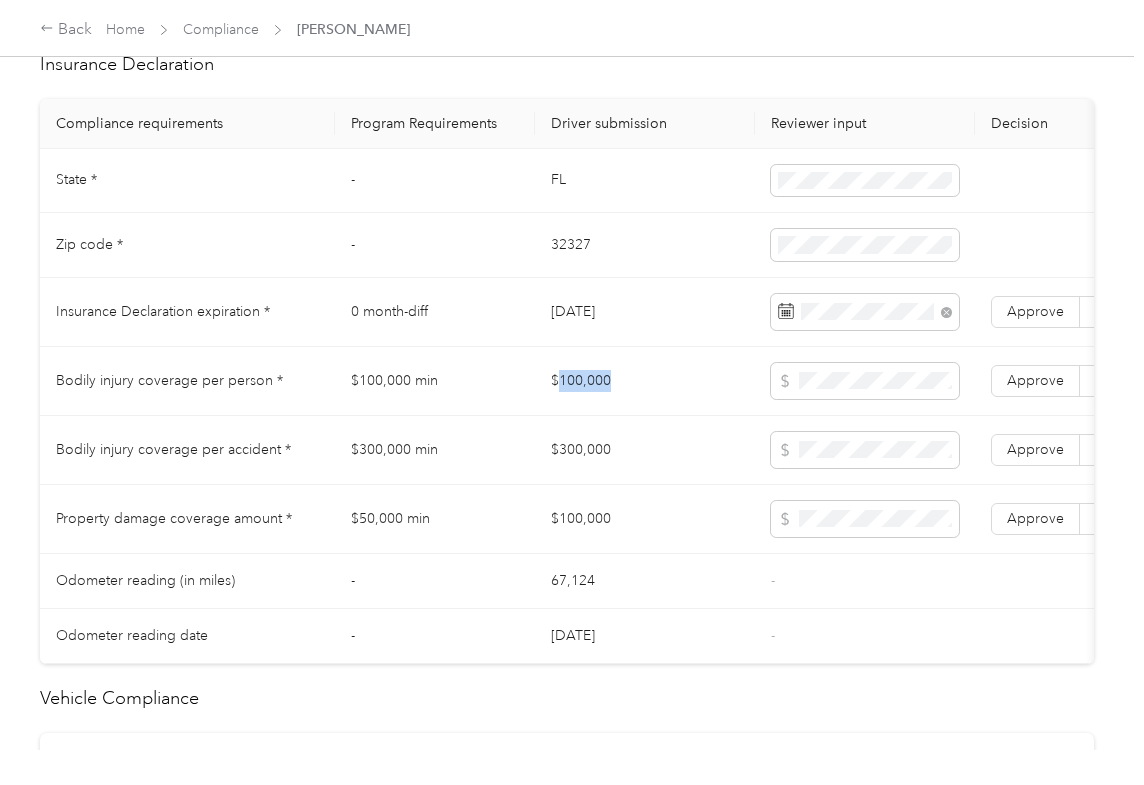 click on "$100,000" at bounding box center [645, 381] 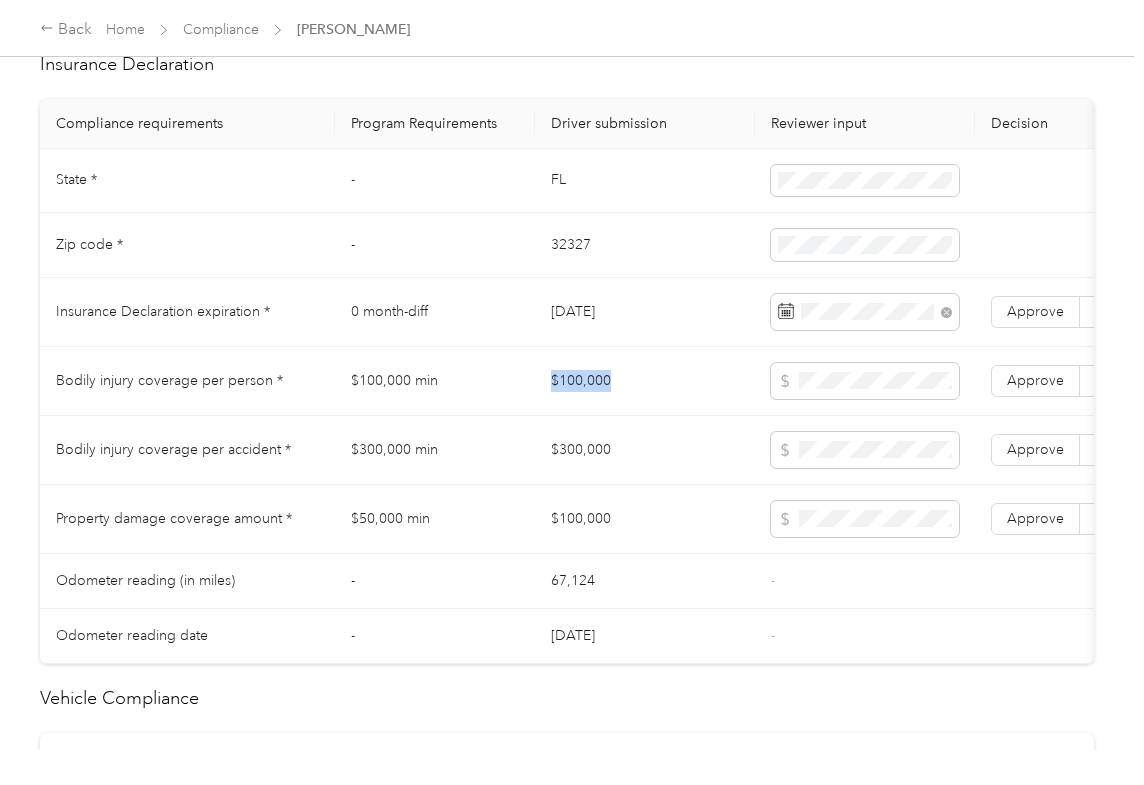 click on "$100,000" at bounding box center [645, 381] 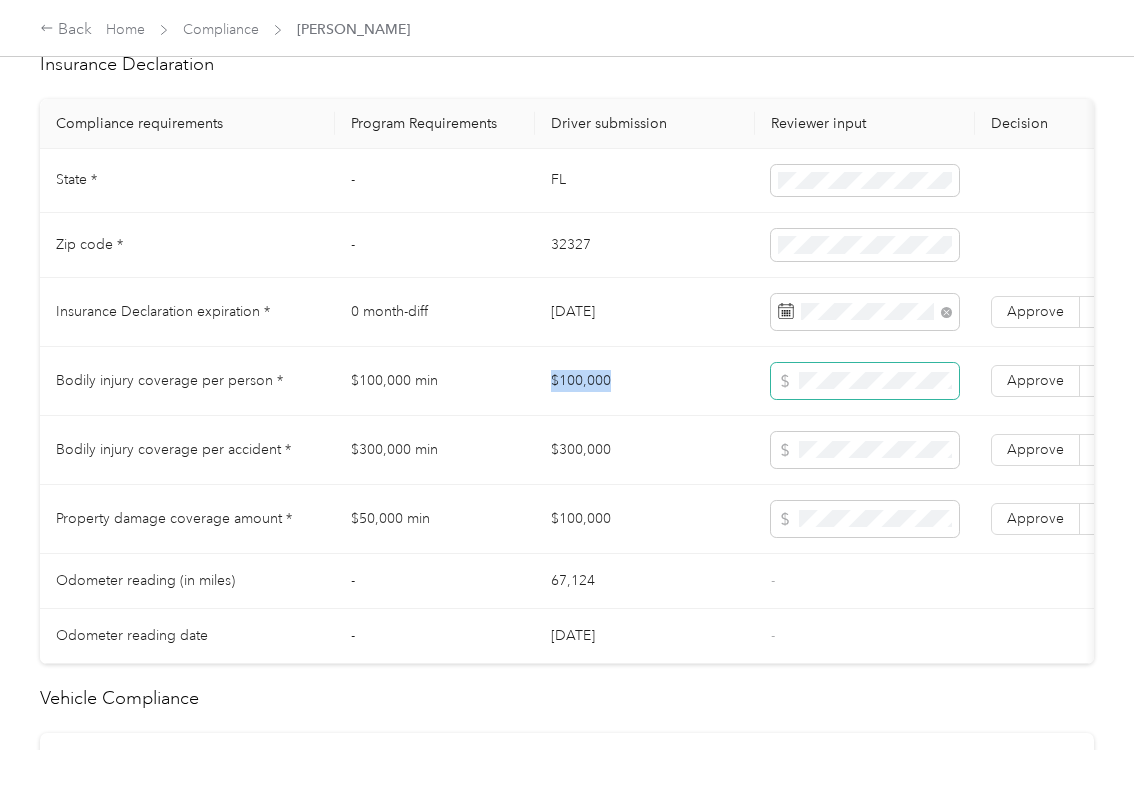 copy on "$100,000" 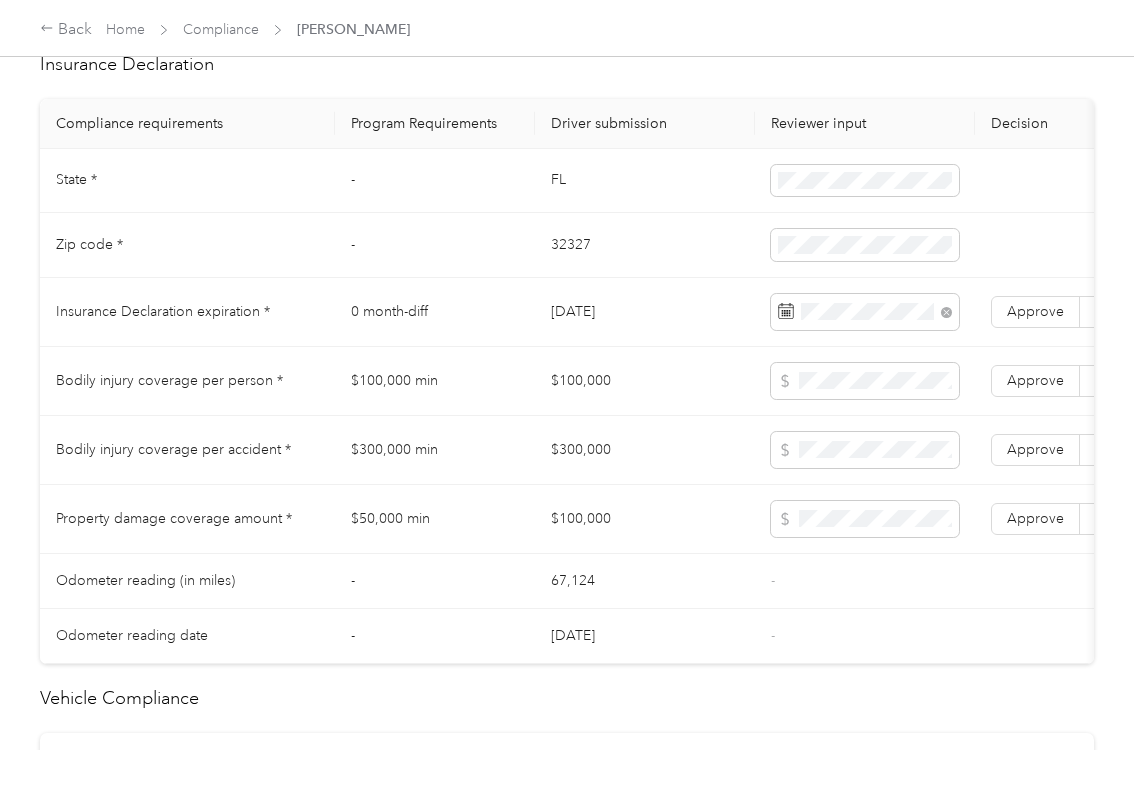 click on "$300,000" at bounding box center [645, 450] 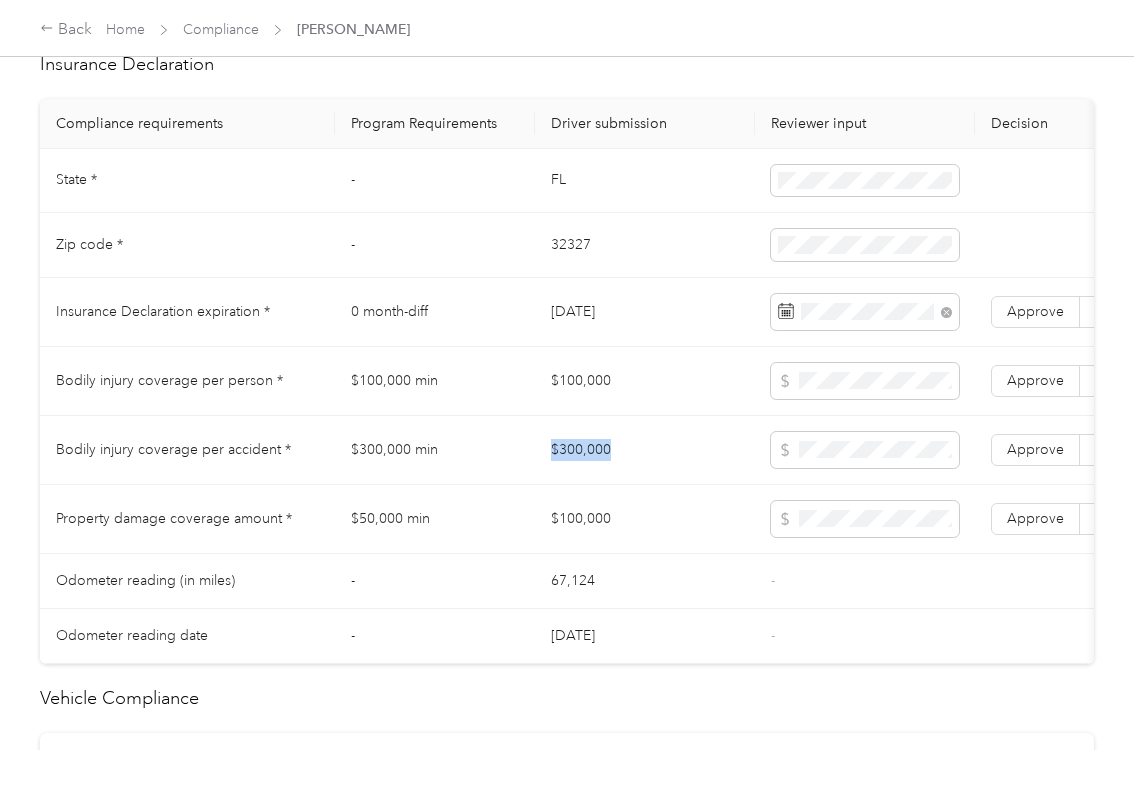 click on "$300,000" at bounding box center [645, 450] 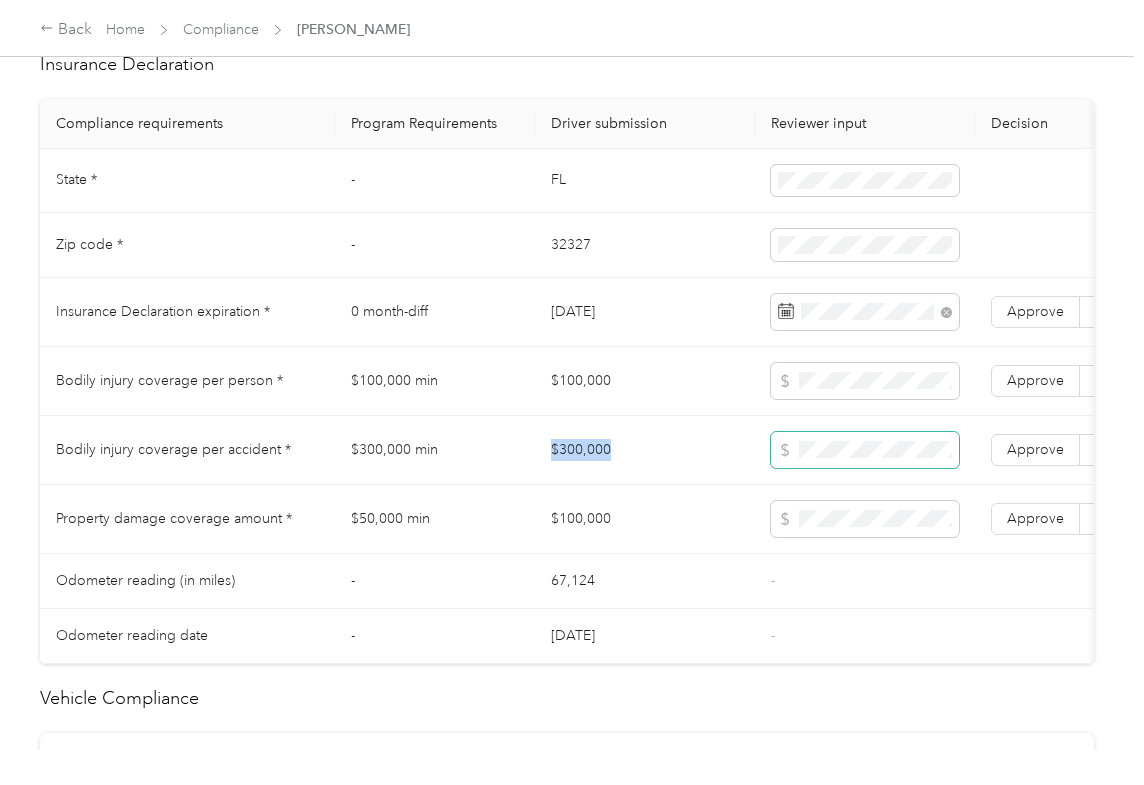 copy on "$300,000" 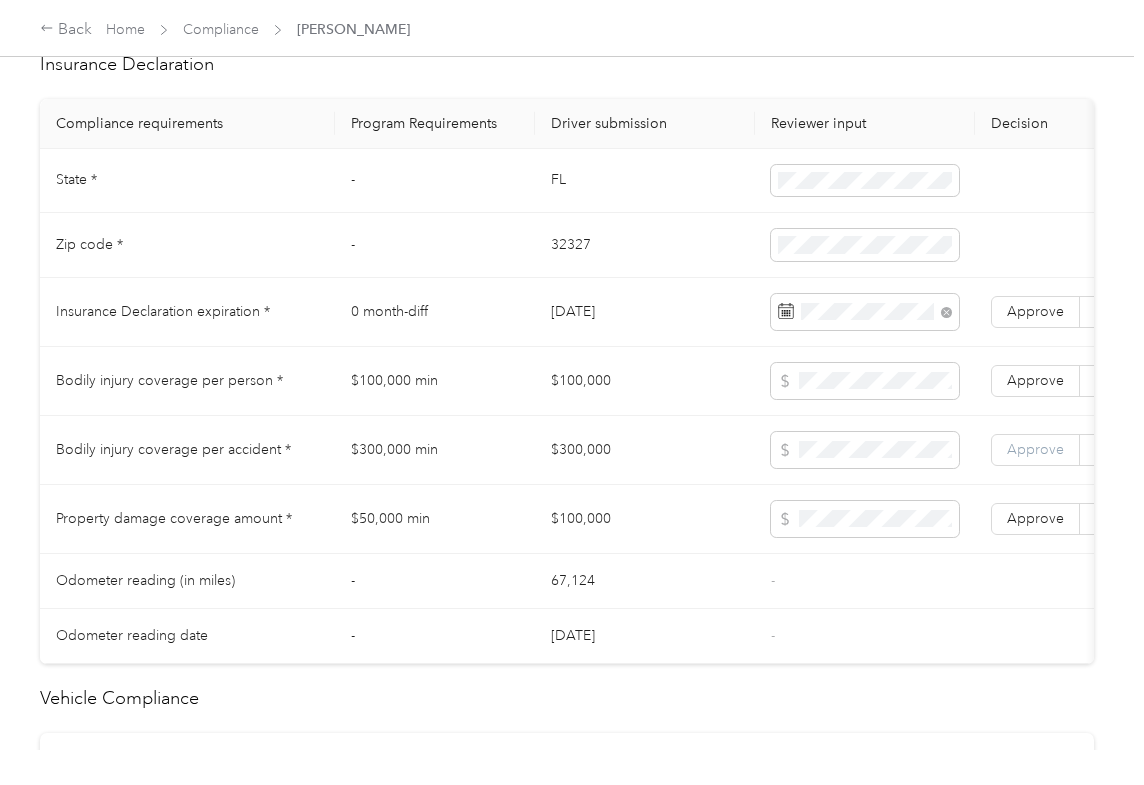 click on "Approve" at bounding box center (1035, 449) 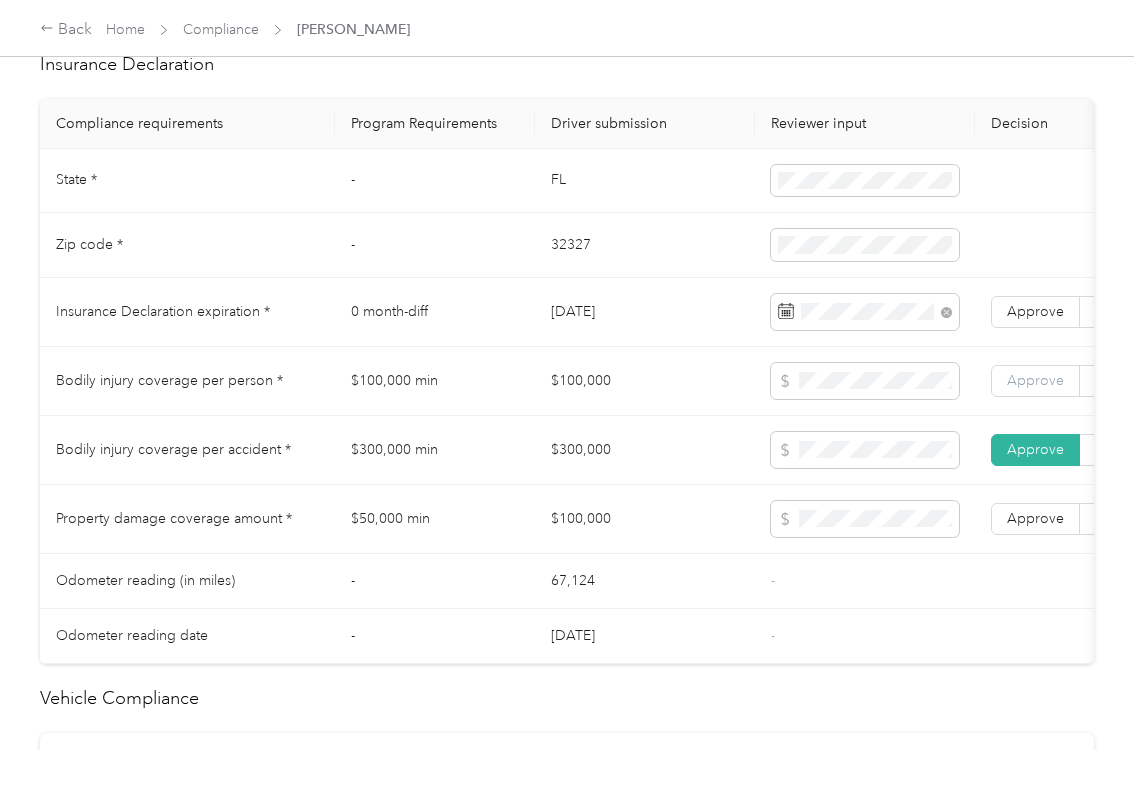 click on "Approve" at bounding box center (1035, 380) 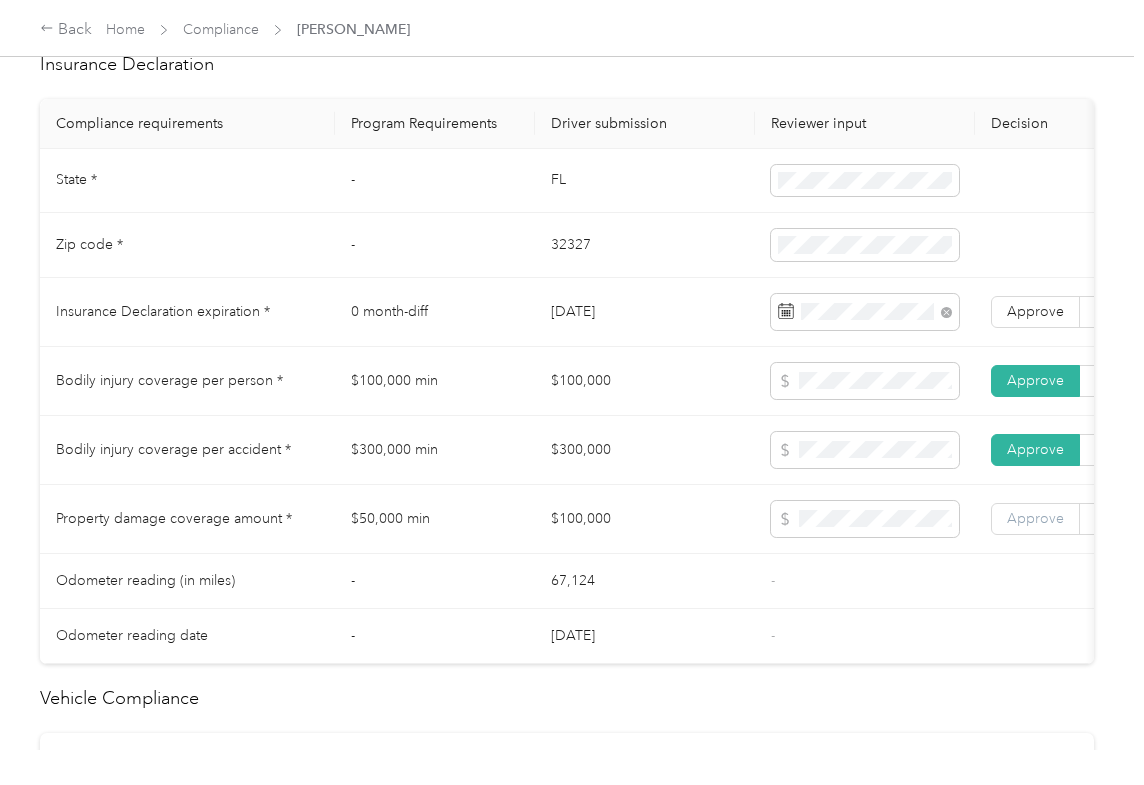 click on "Approve" at bounding box center [1035, 518] 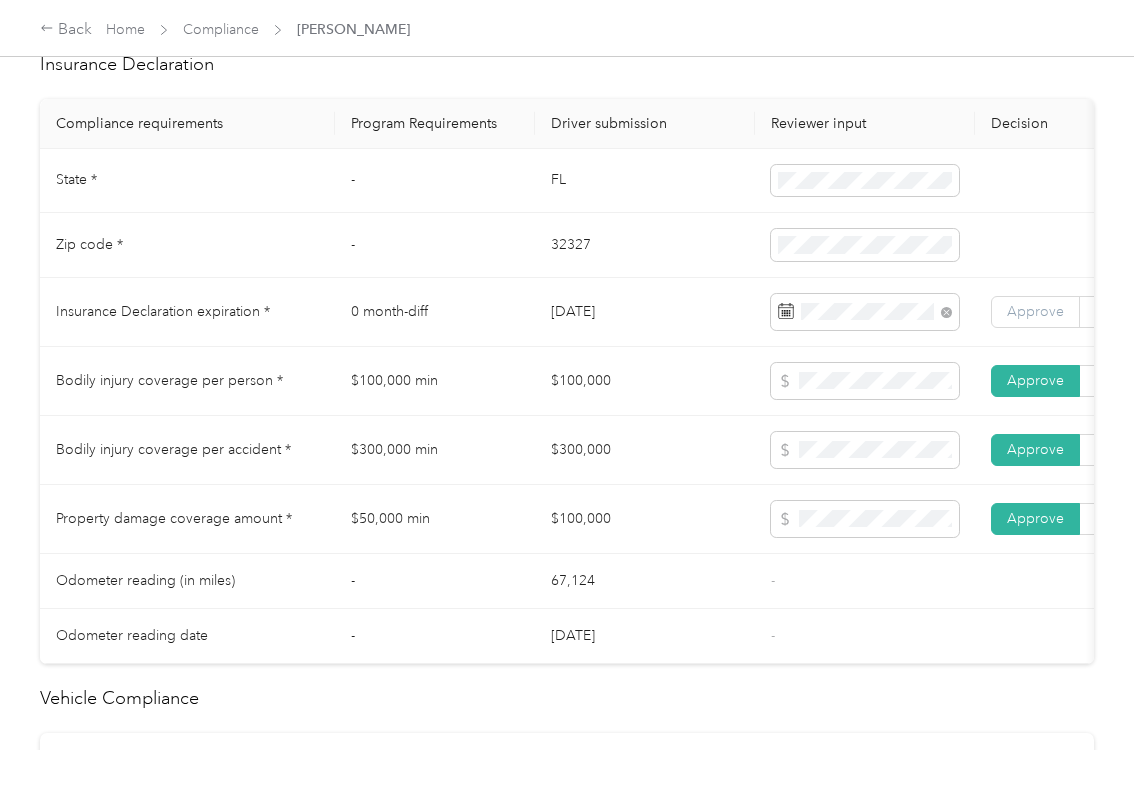click on "Approve" at bounding box center (1035, 311) 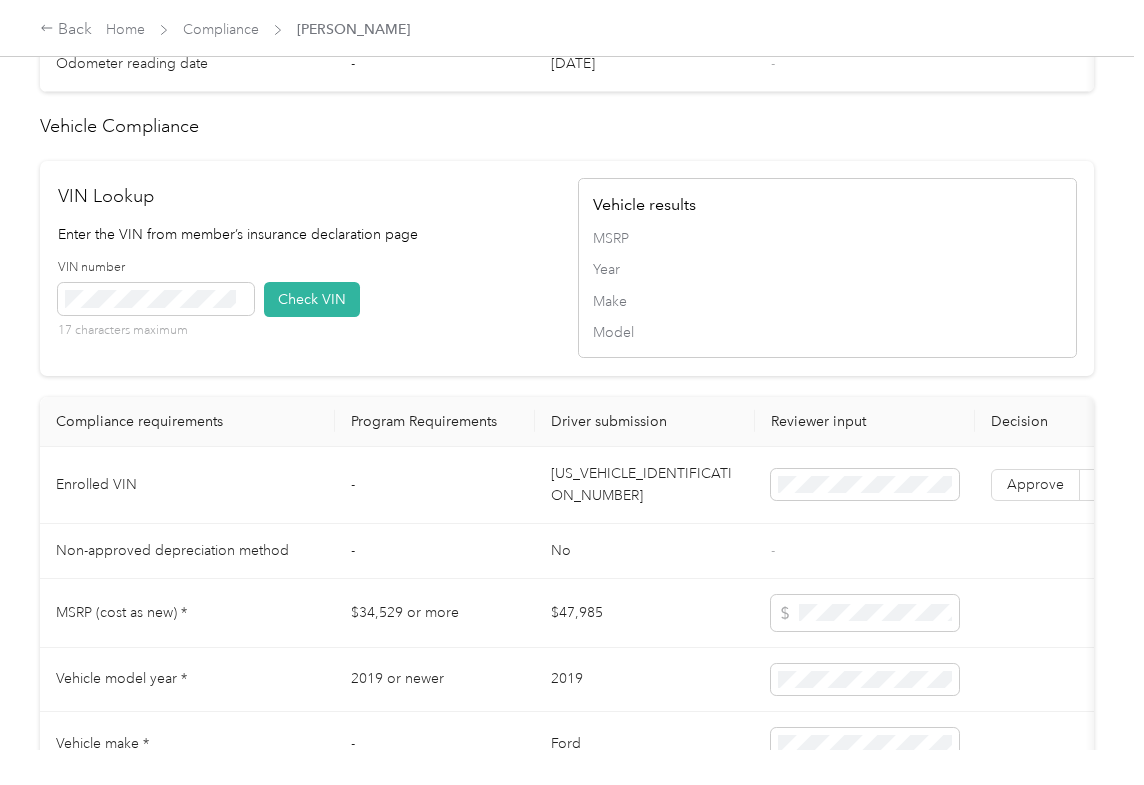 scroll, scrollTop: 1824, scrollLeft: 0, axis: vertical 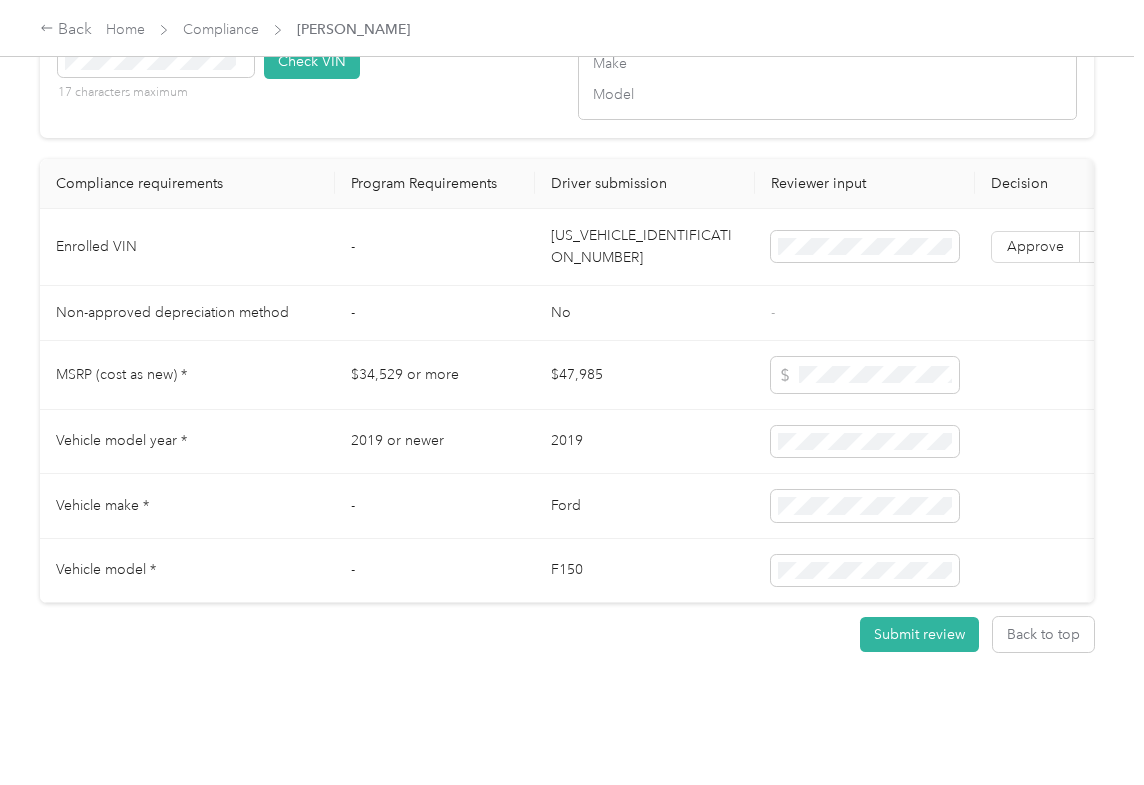 click on "[US_VEHICLE_IDENTIFICATION_NUMBER]" at bounding box center [645, 247] 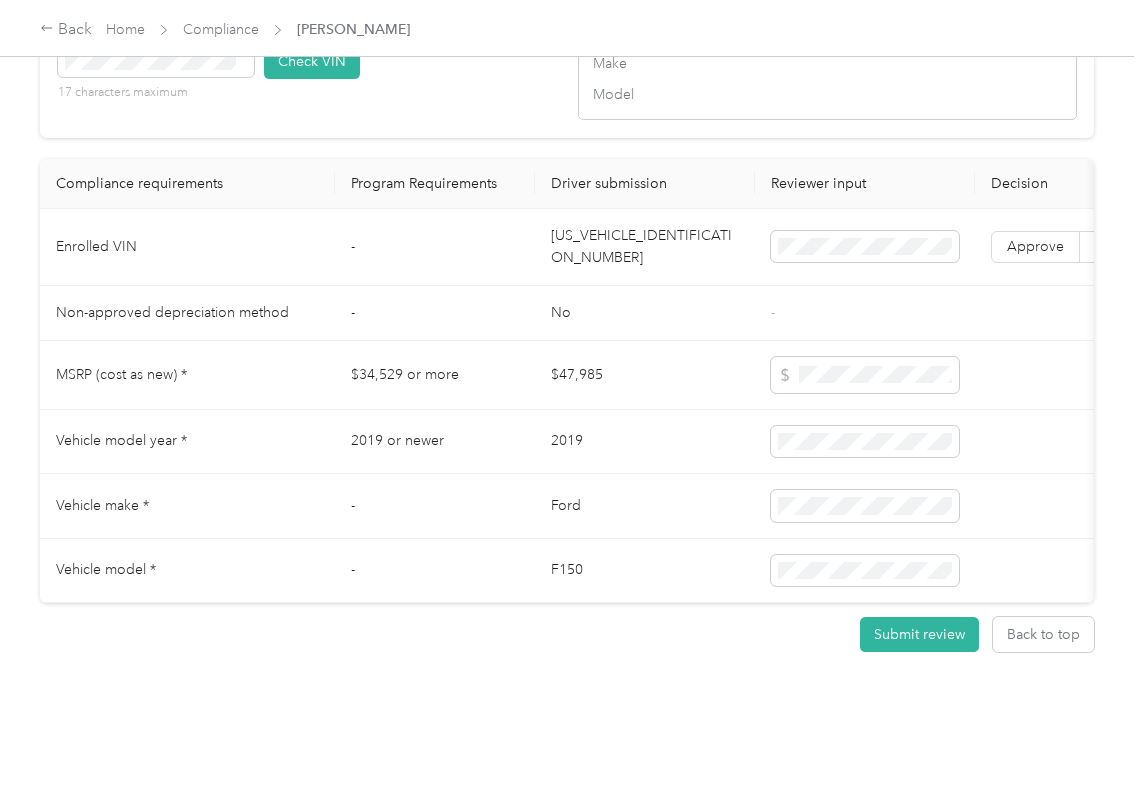 click on "[US_VEHICLE_IDENTIFICATION_NUMBER]" at bounding box center (645, 247) 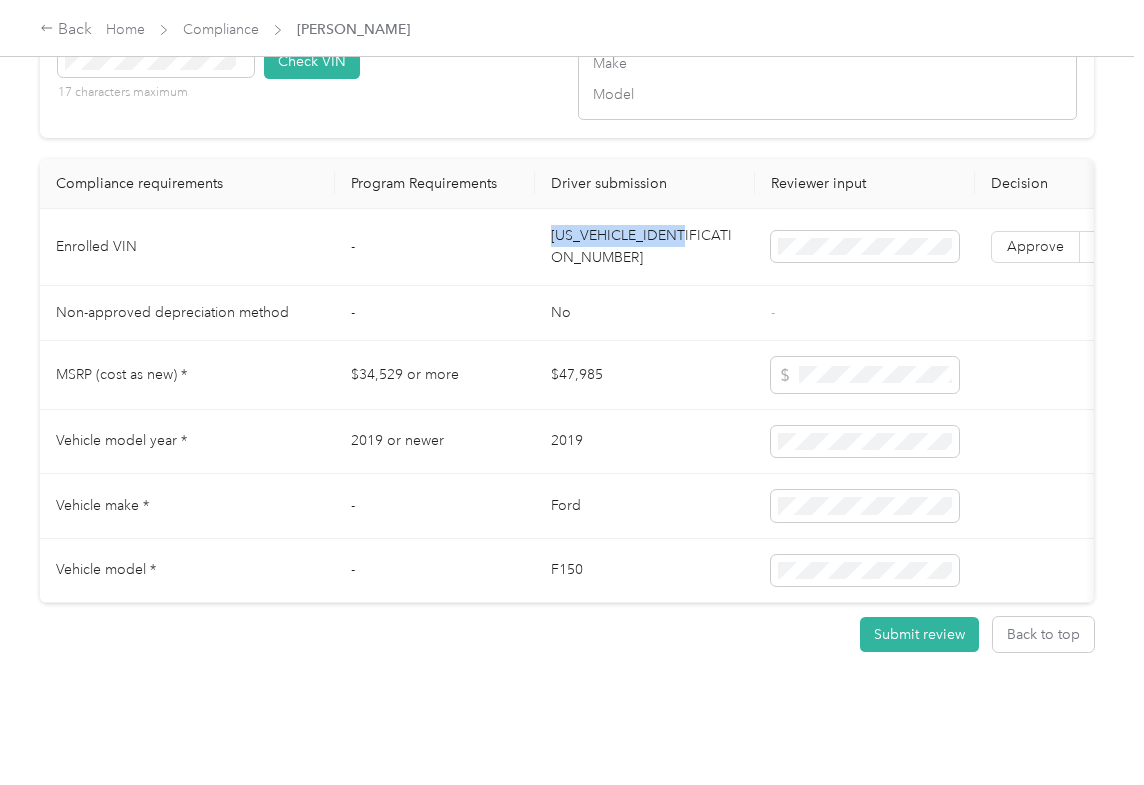 click on "[US_VEHICLE_IDENTIFICATION_NUMBER]" at bounding box center [645, 247] 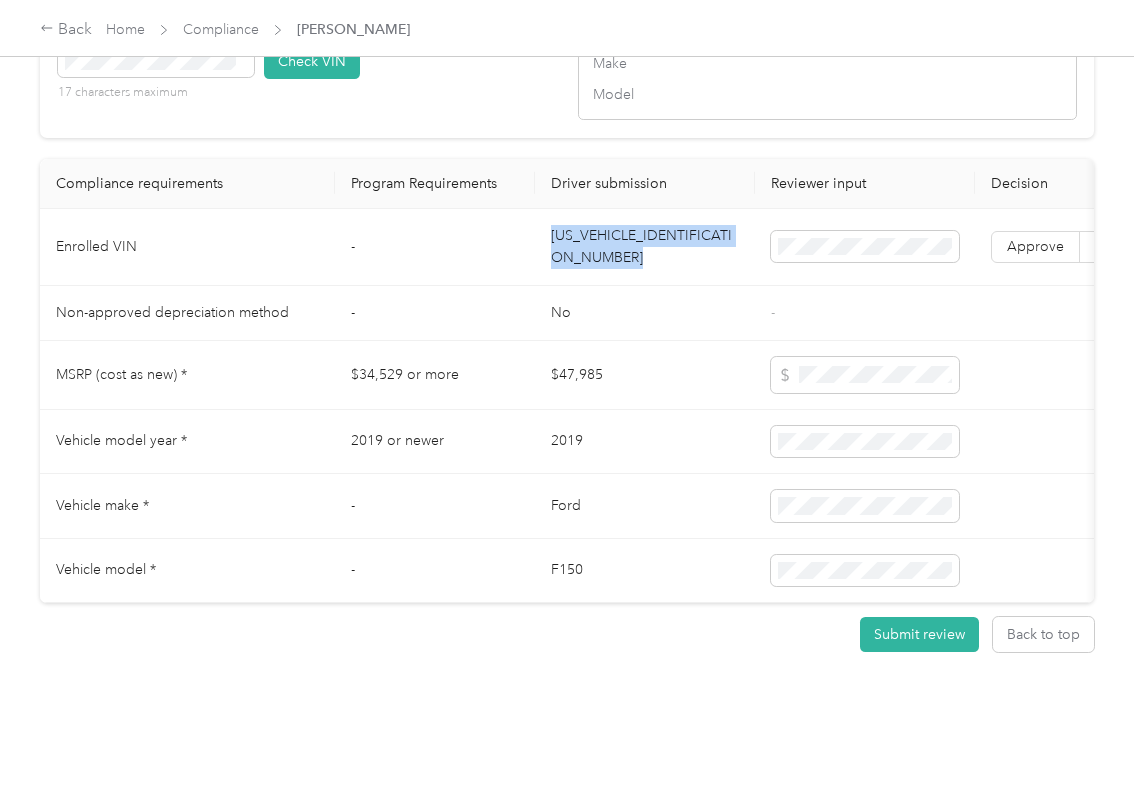 copy on "[US_VEHICLE_IDENTIFICATION_NUMBER]" 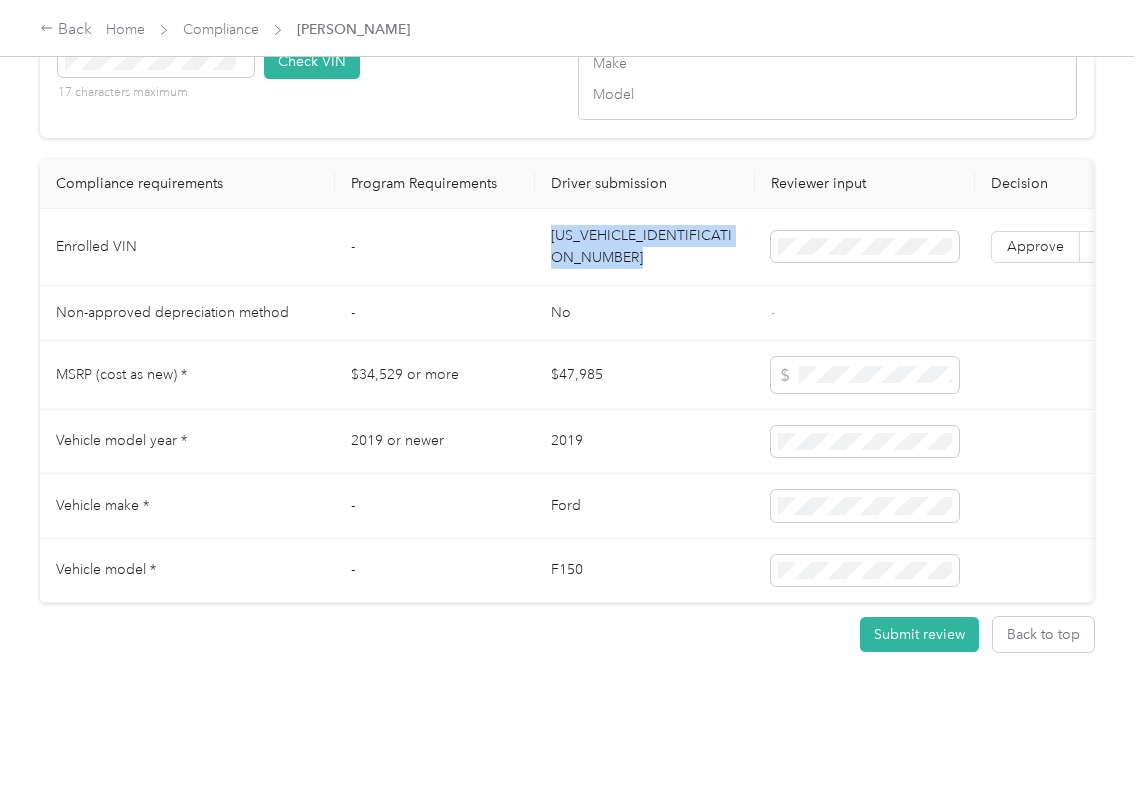 click on "-" at bounding box center [435, 313] 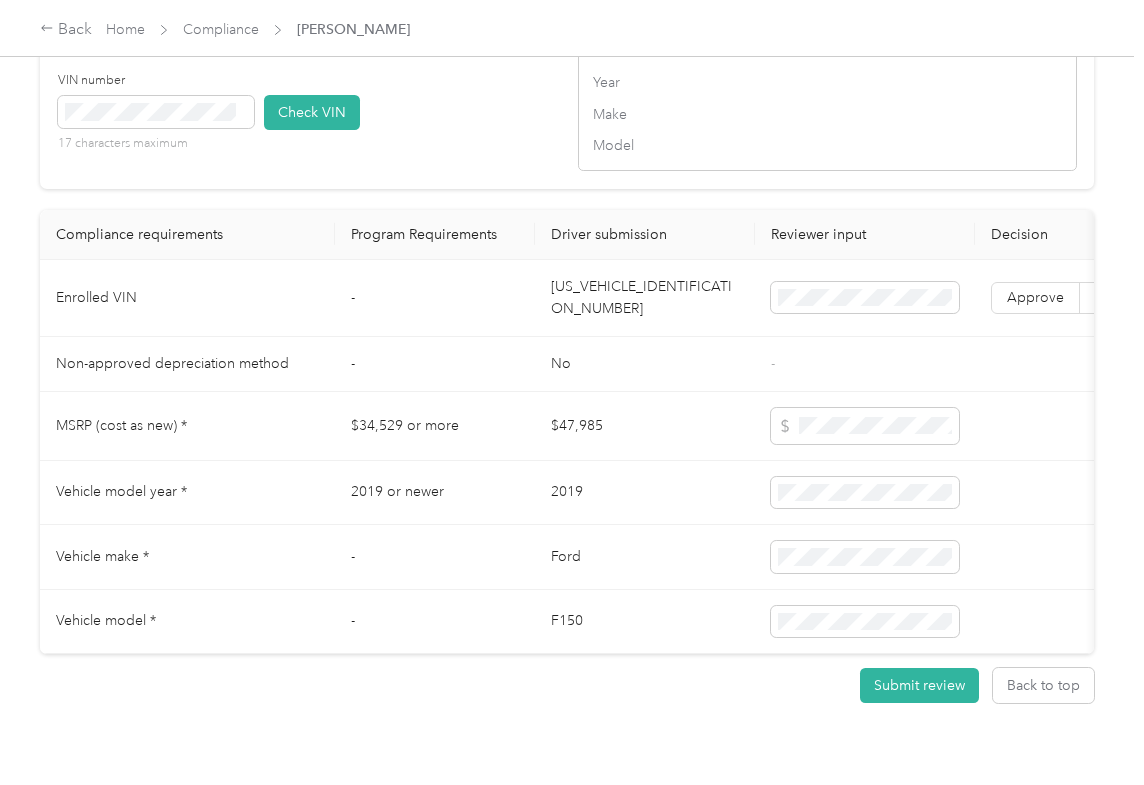 scroll, scrollTop: 1690, scrollLeft: 0, axis: vertical 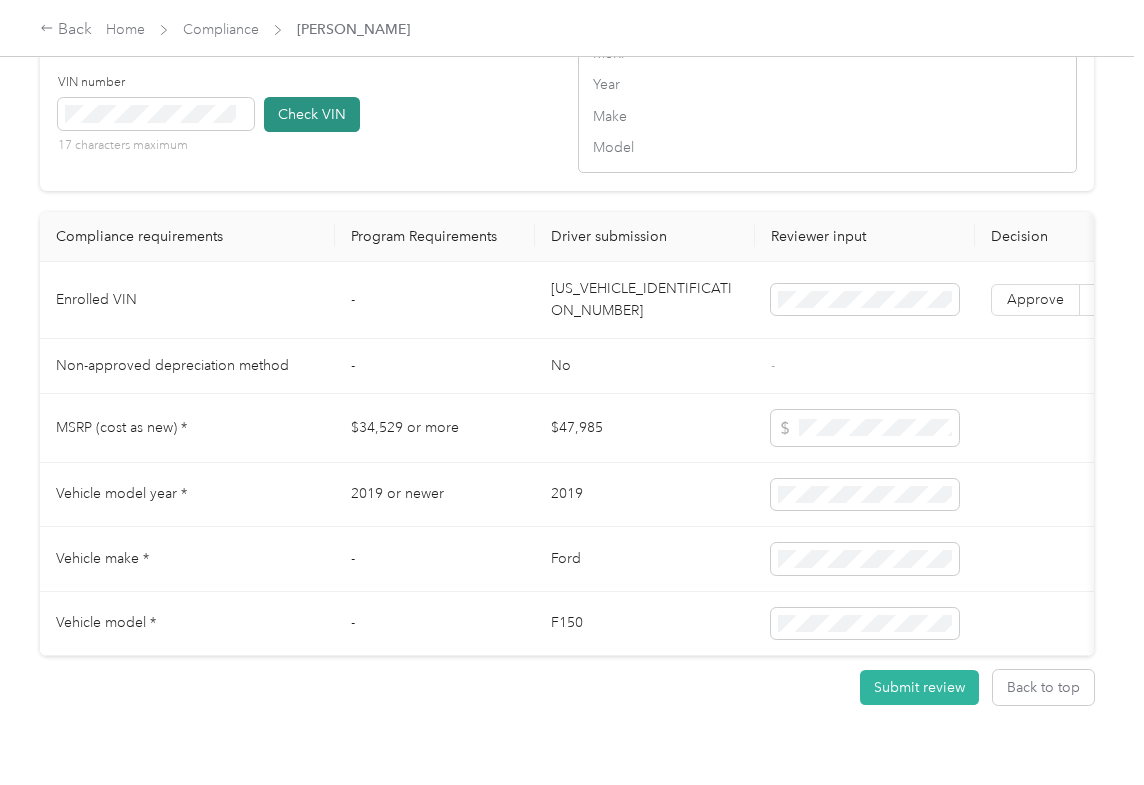 click on "Check VIN" at bounding box center [312, 114] 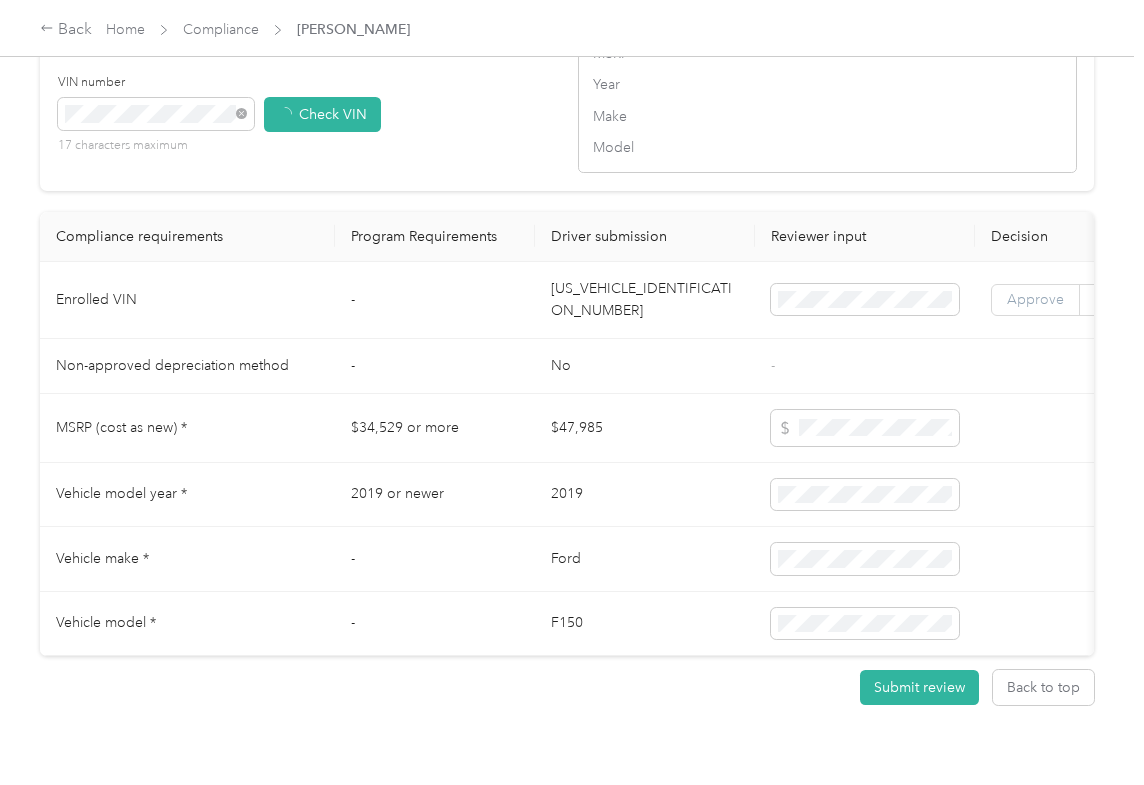 click on "Approve" at bounding box center (1035, 300) 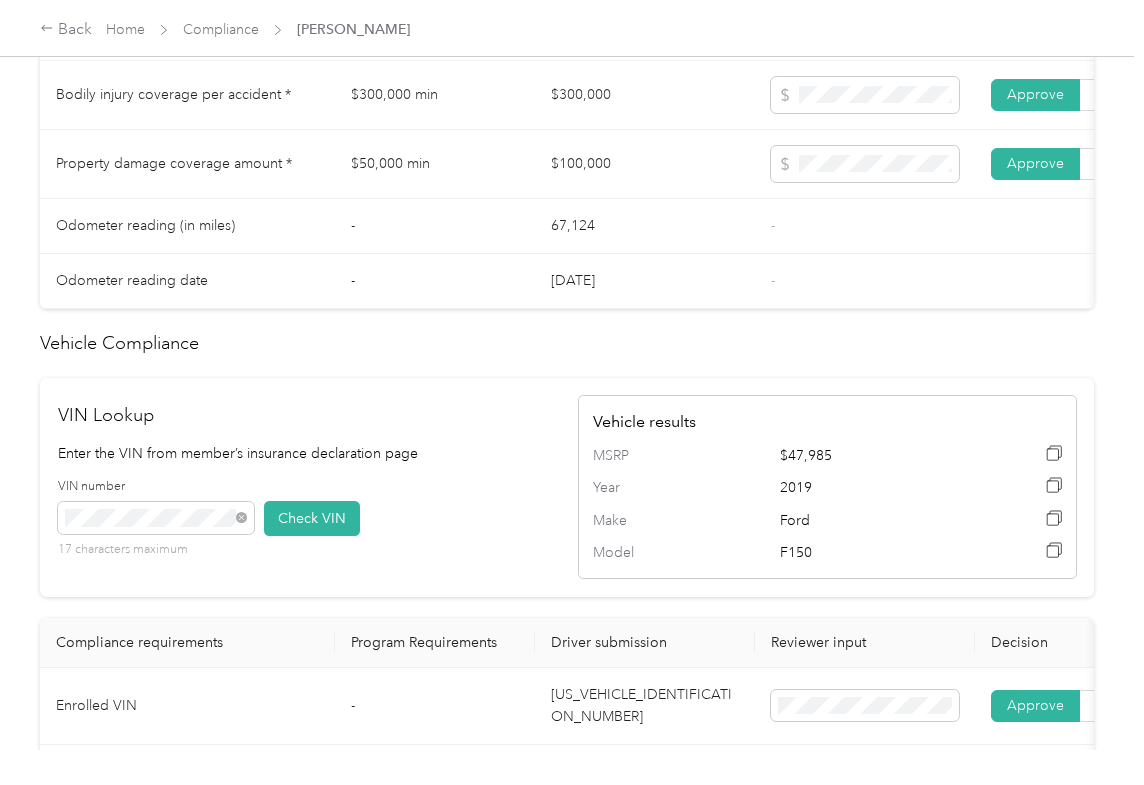 scroll, scrollTop: 1157, scrollLeft: 0, axis: vertical 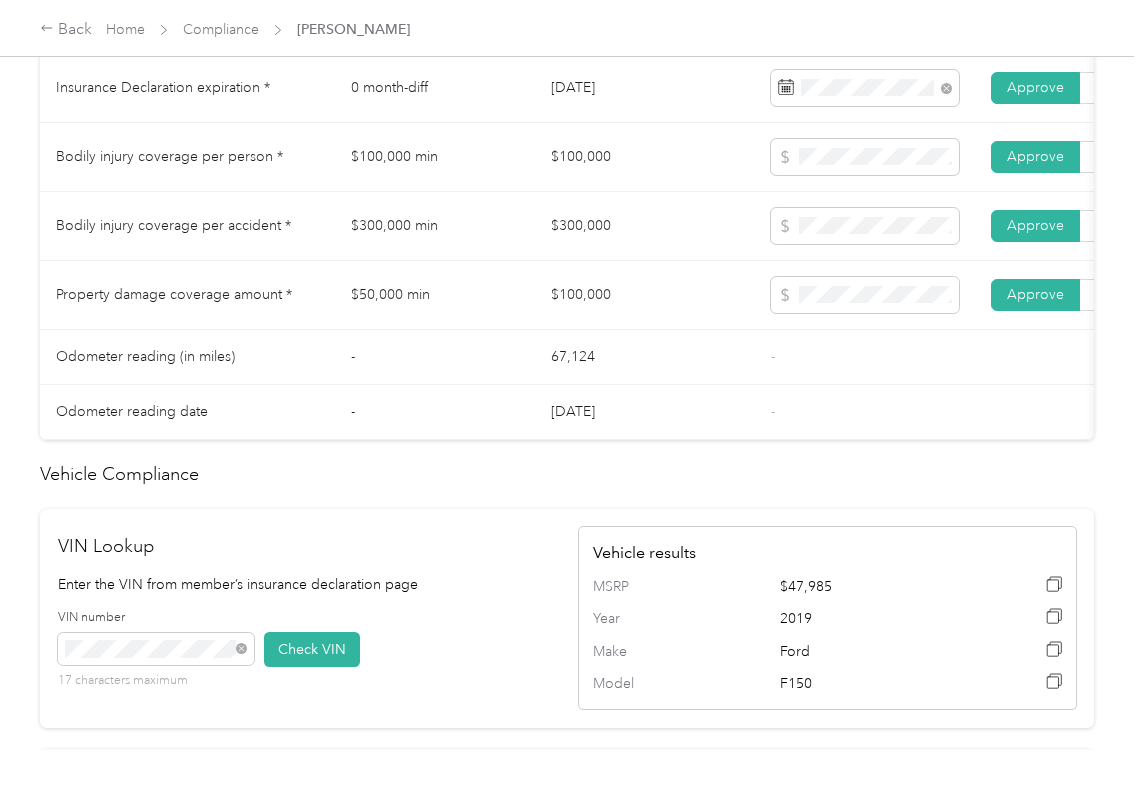 click on "67,124" at bounding box center (645, 357) 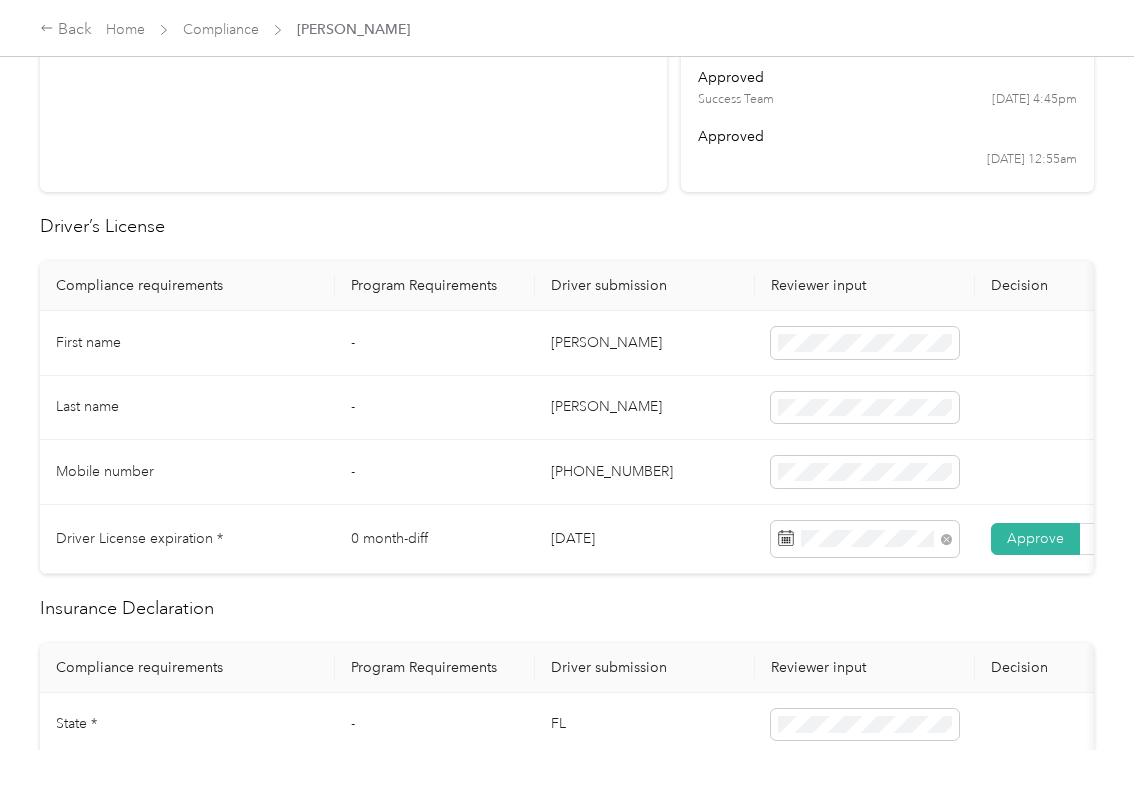 scroll, scrollTop: 357, scrollLeft: 0, axis: vertical 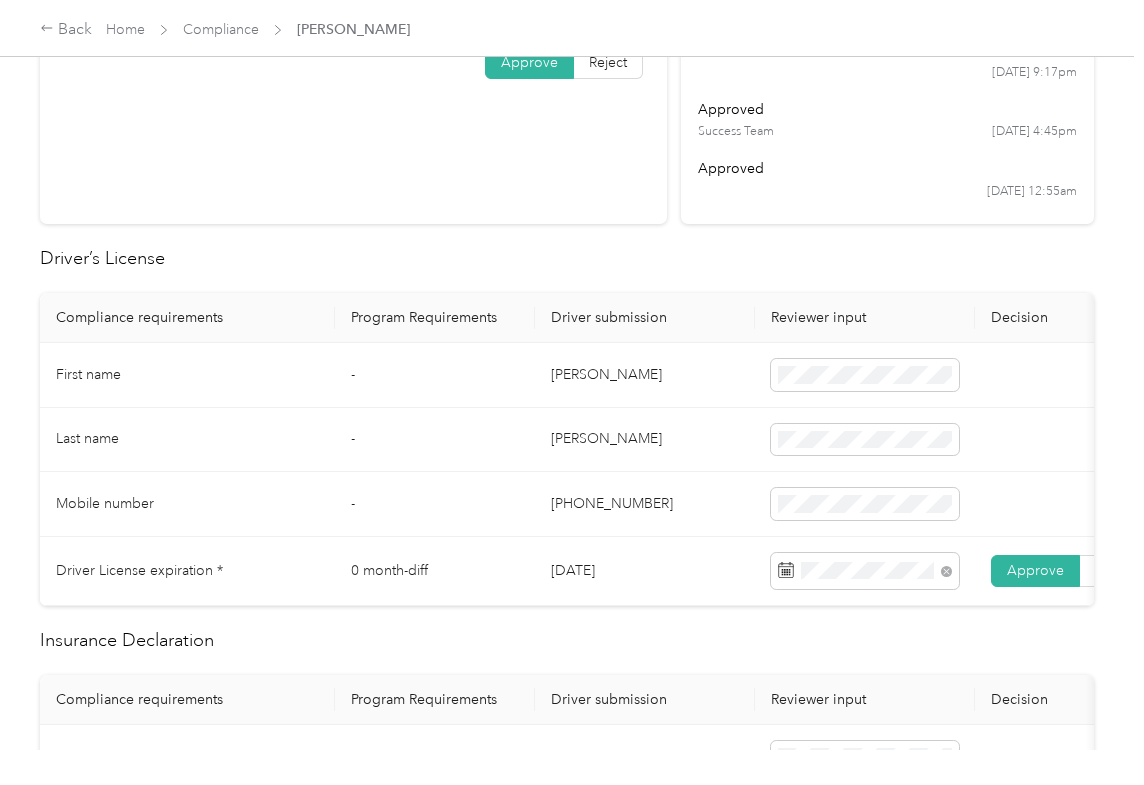click on "[PERSON_NAME]" at bounding box center (645, 440) 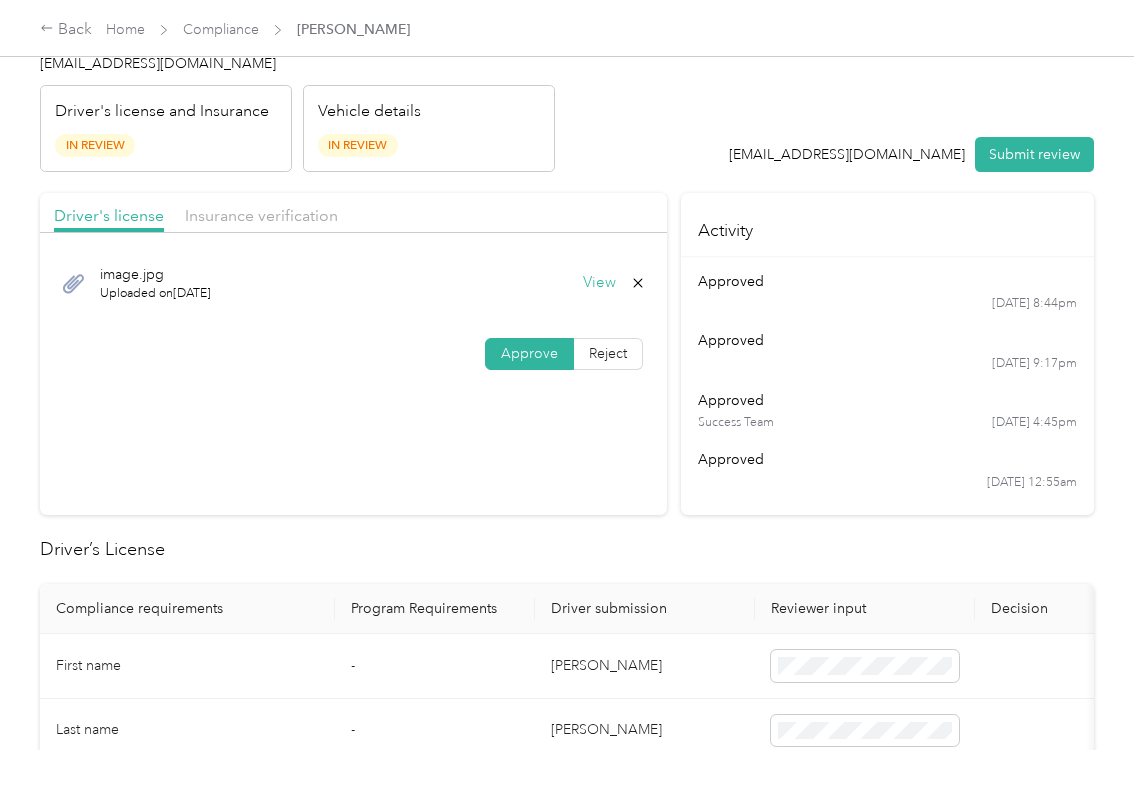 scroll, scrollTop: 0, scrollLeft: 0, axis: both 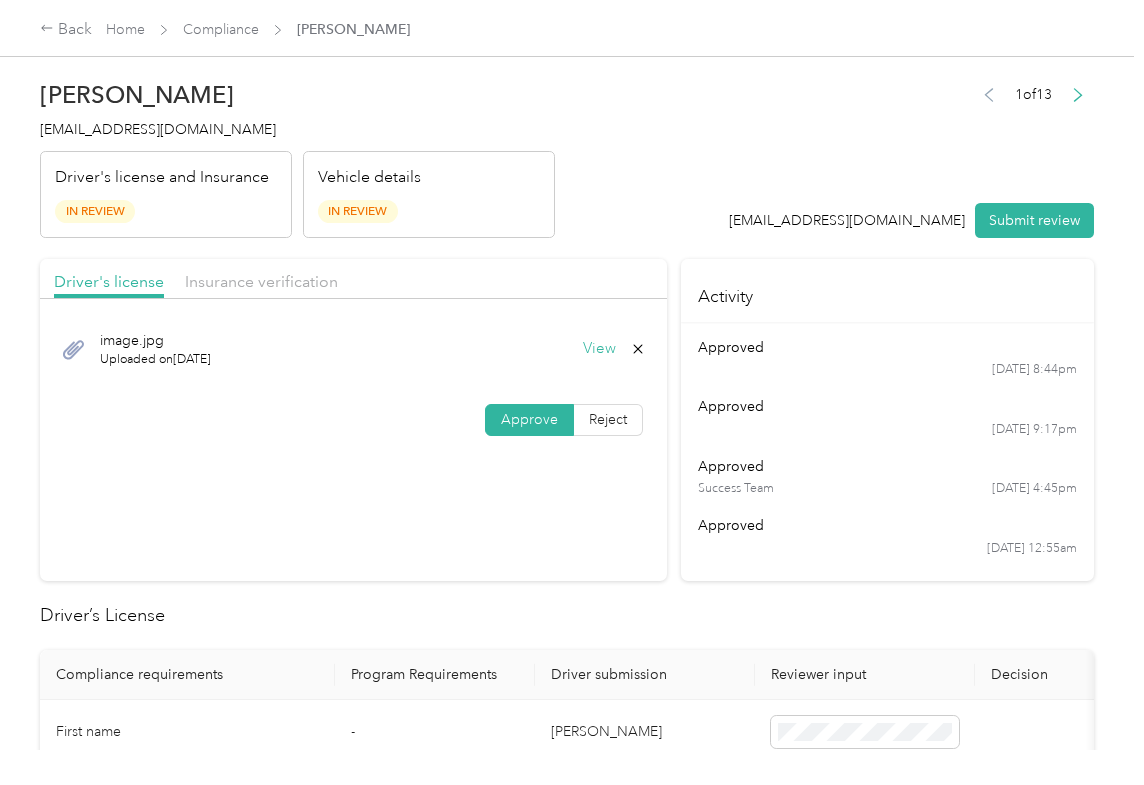 click on "Insurance verification" at bounding box center (261, 282) 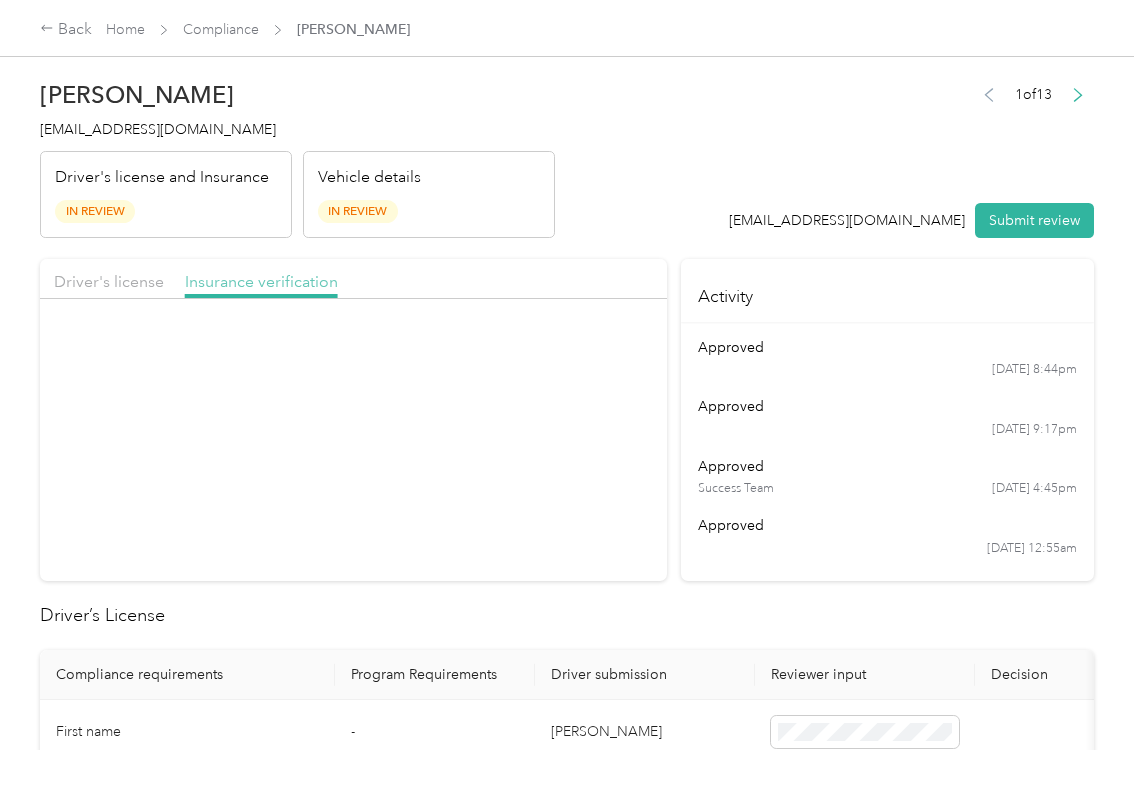 click on "Insurance verification" at bounding box center [261, 281] 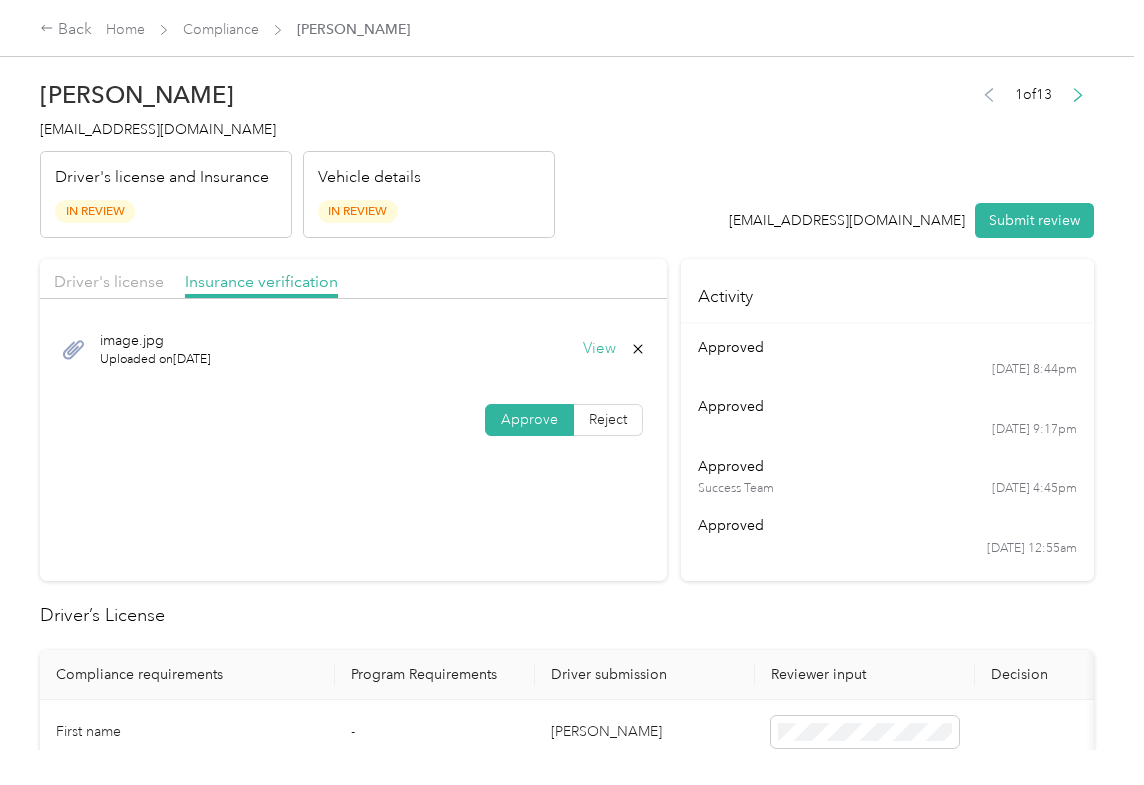 click on "Submit review" at bounding box center (1034, 220) 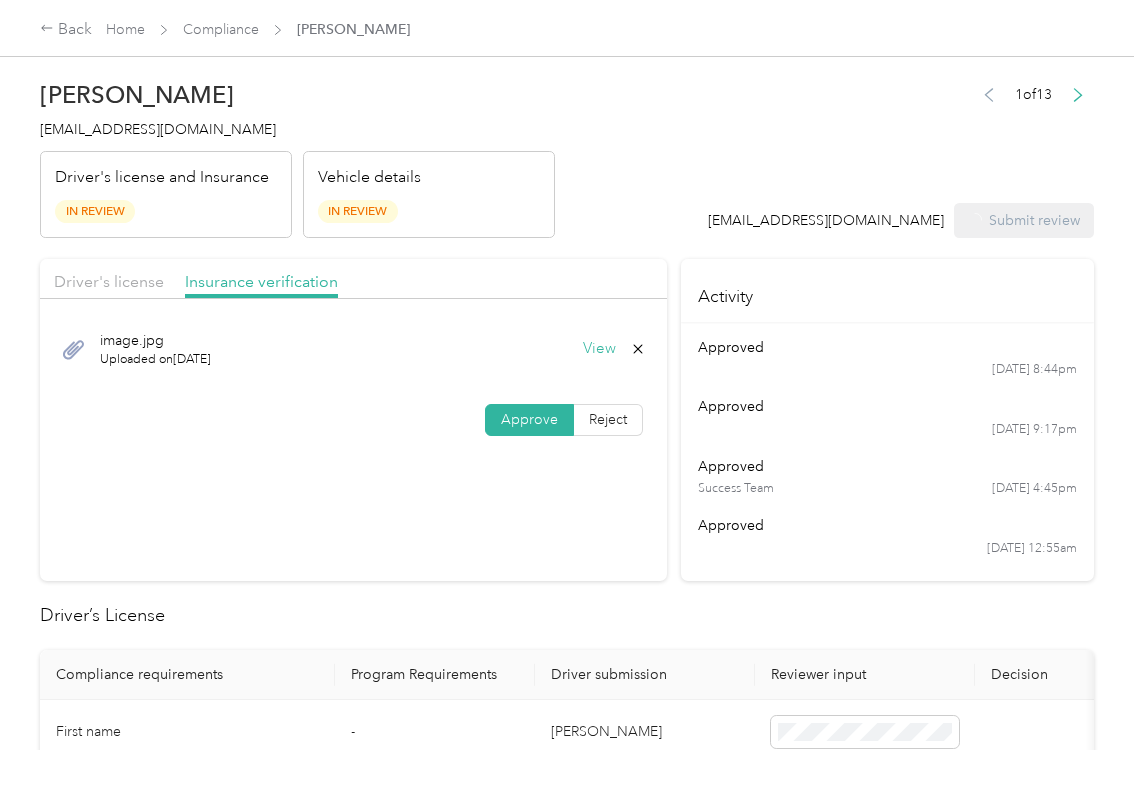 click on "[EMAIL_ADDRESS][DOMAIN_NAME]" at bounding box center (158, 129) 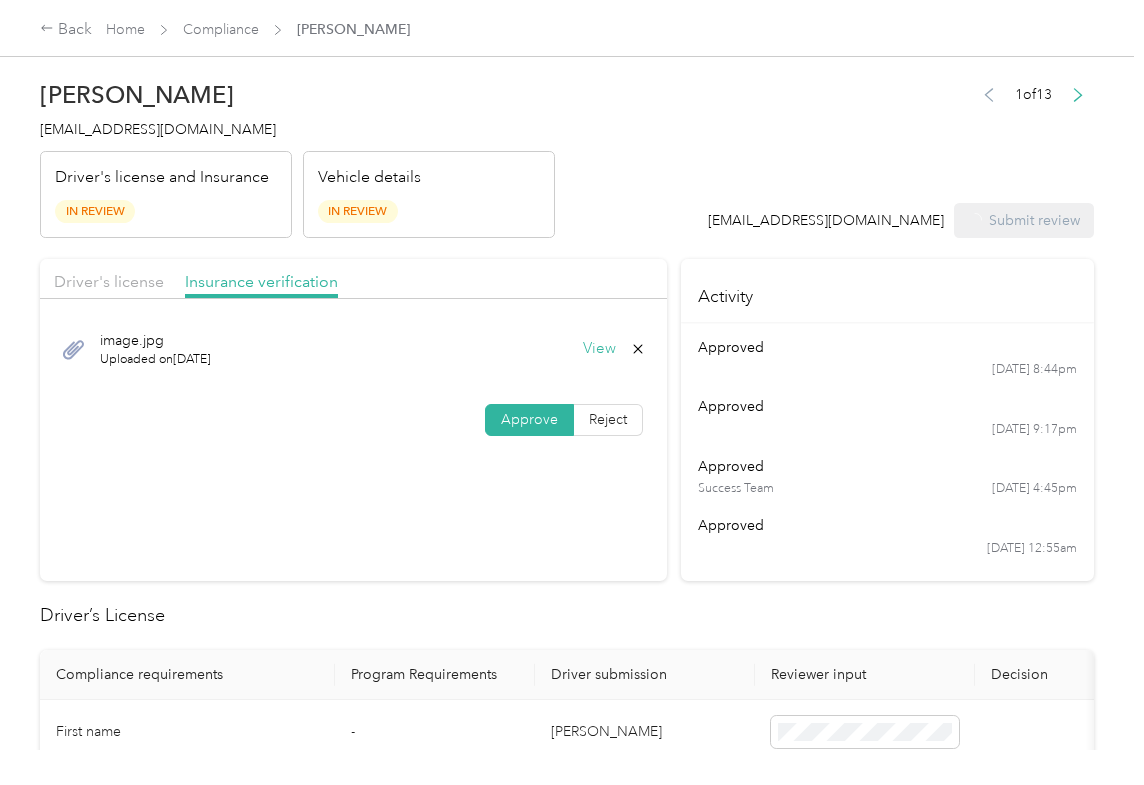 click on "[EMAIL_ADDRESS][DOMAIN_NAME]" at bounding box center [158, 129] 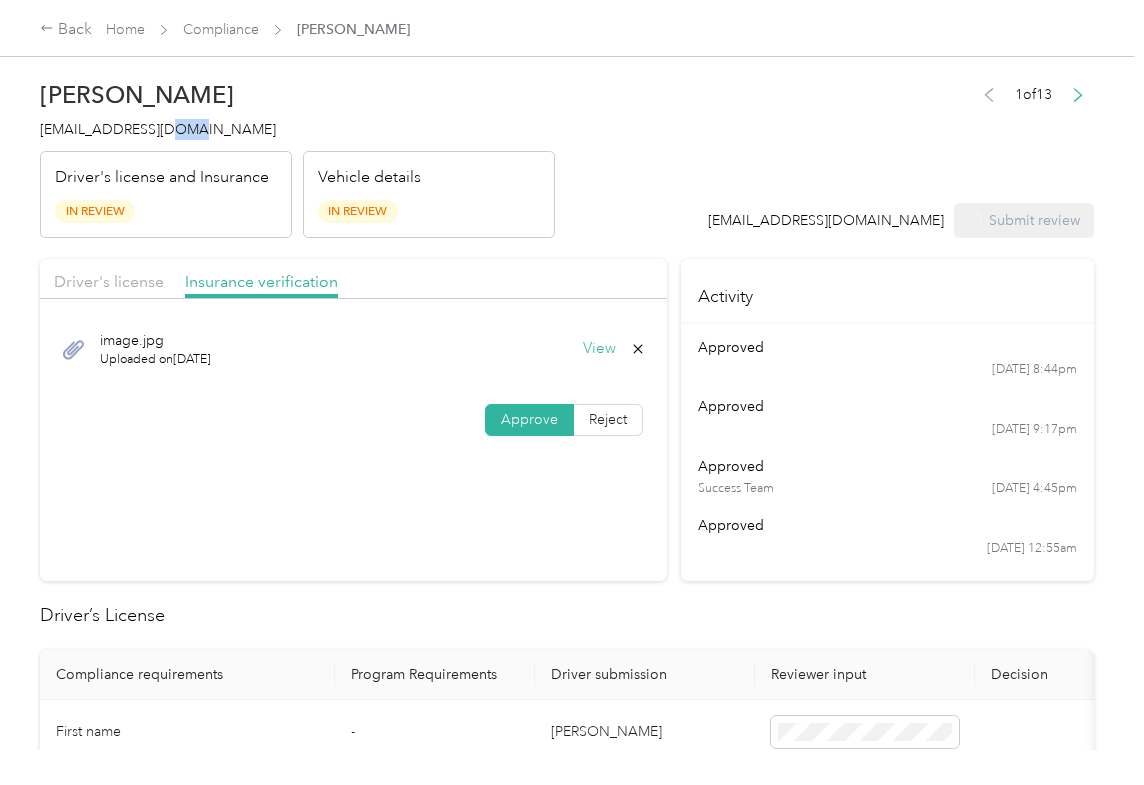 click on "[EMAIL_ADDRESS][DOMAIN_NAME]" at bounding box center [158, 129] 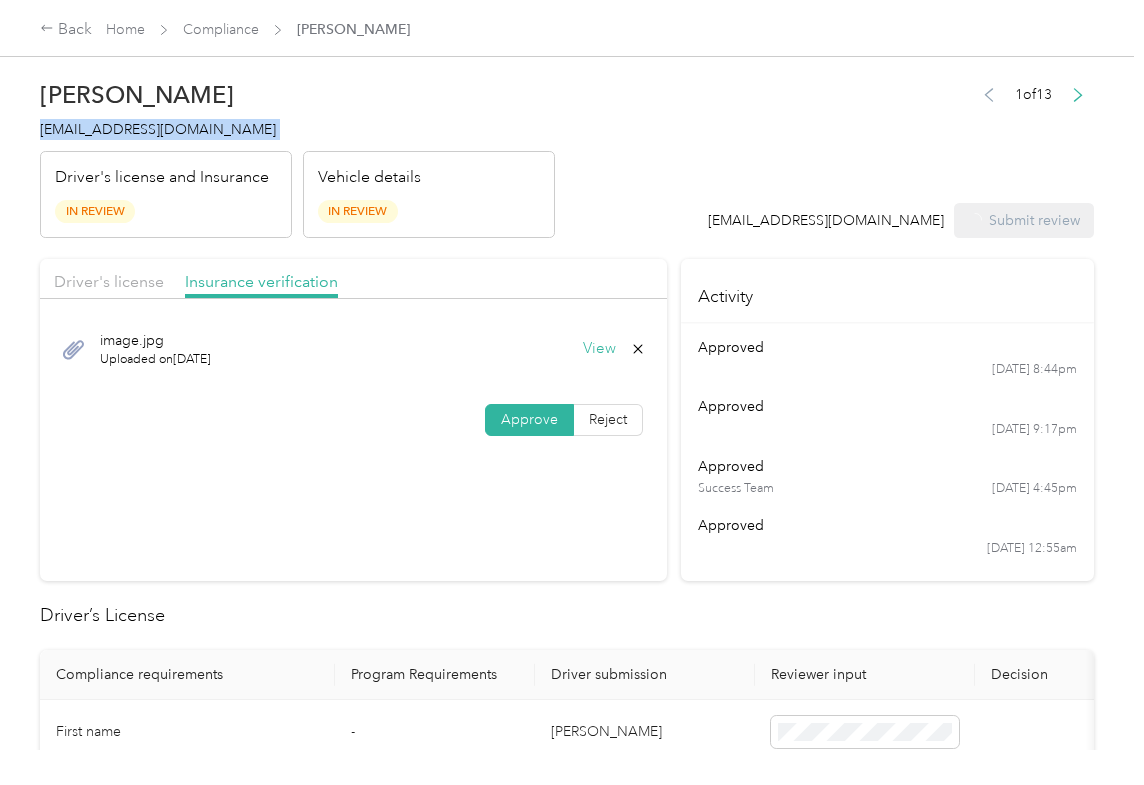 click on "[EMAIL_ADDRESS][DOMAIN_NAME]" at bounding box center (158, 129) 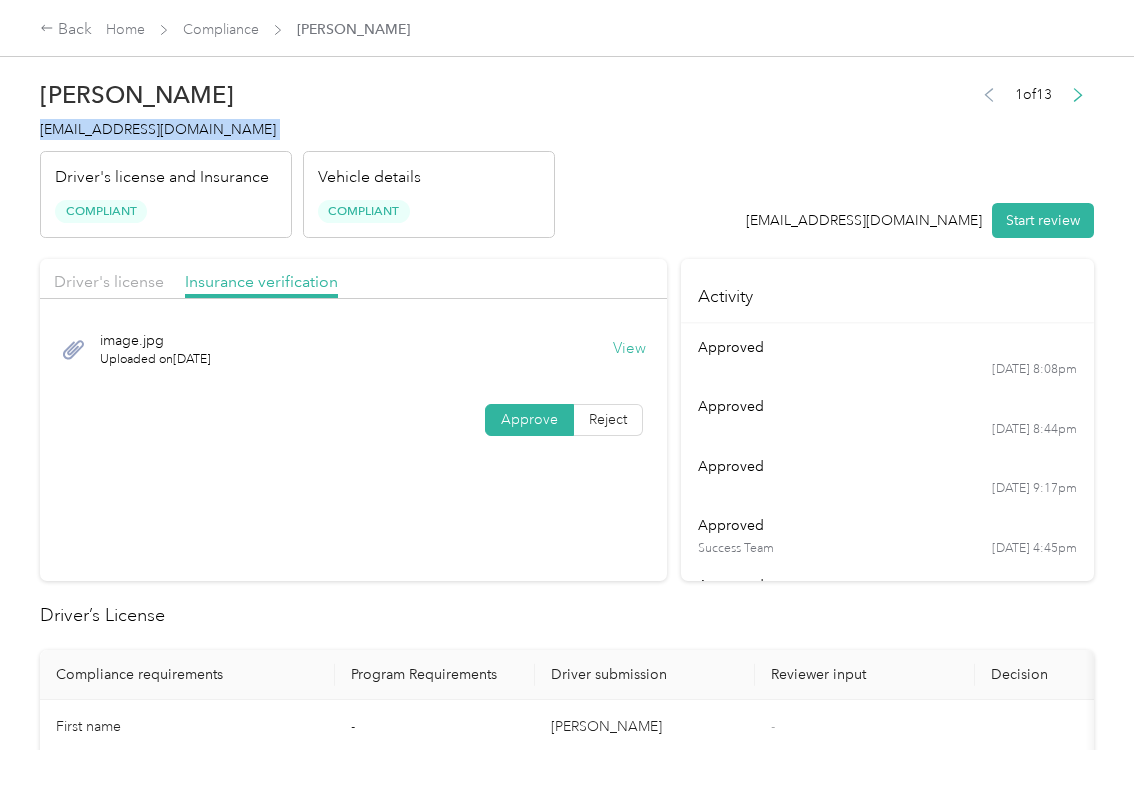click on "Driver's license Insurance verification image.jpg Uploaded on  [DATE] View Approve Reject" at bounding box center (353, 420) 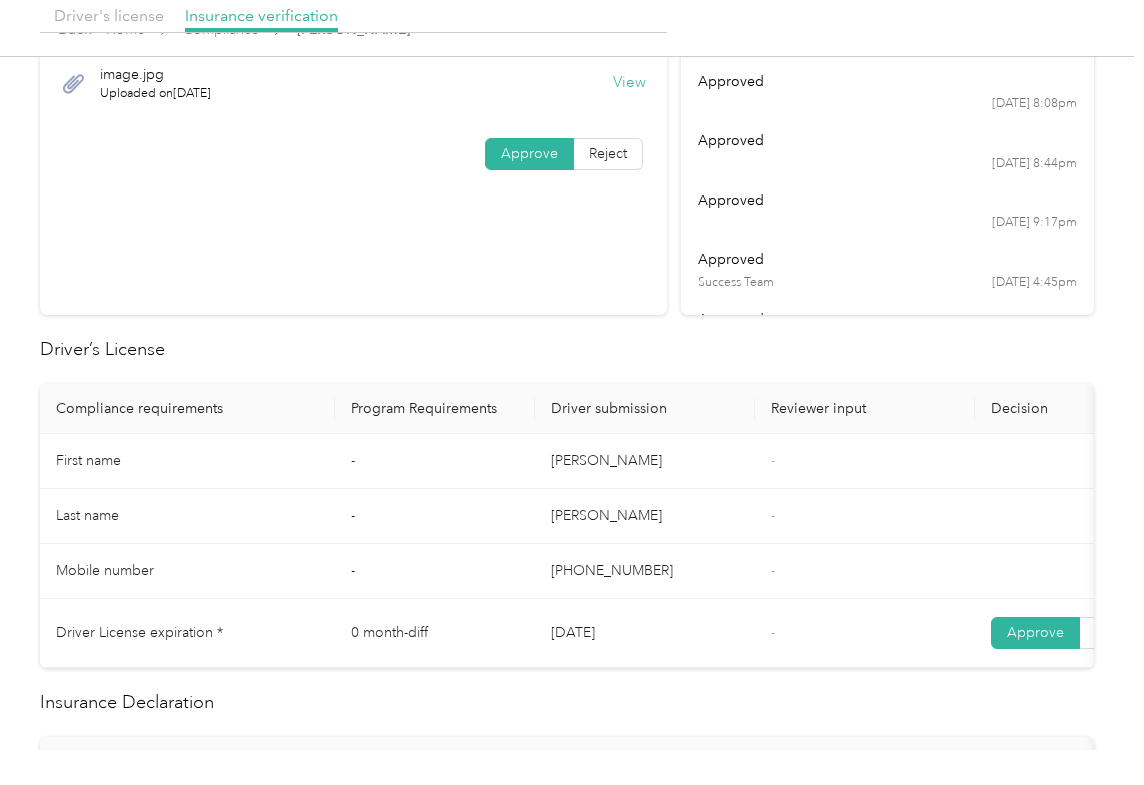 scroll, scrollTop: 400, scrollLeft: 0, axis: vertical 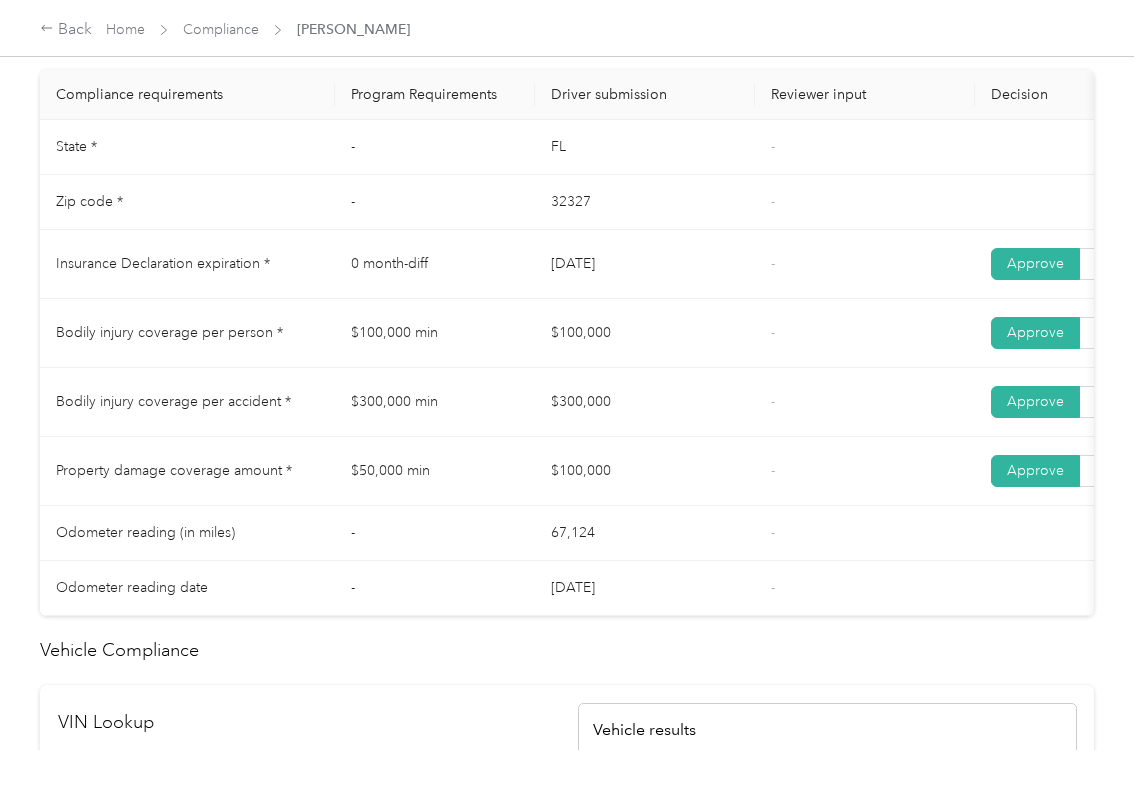 drag, startPoint x: 546, startPoint y: 278, endPoint x: 624, endPoint y: 301, distance: 81.32035 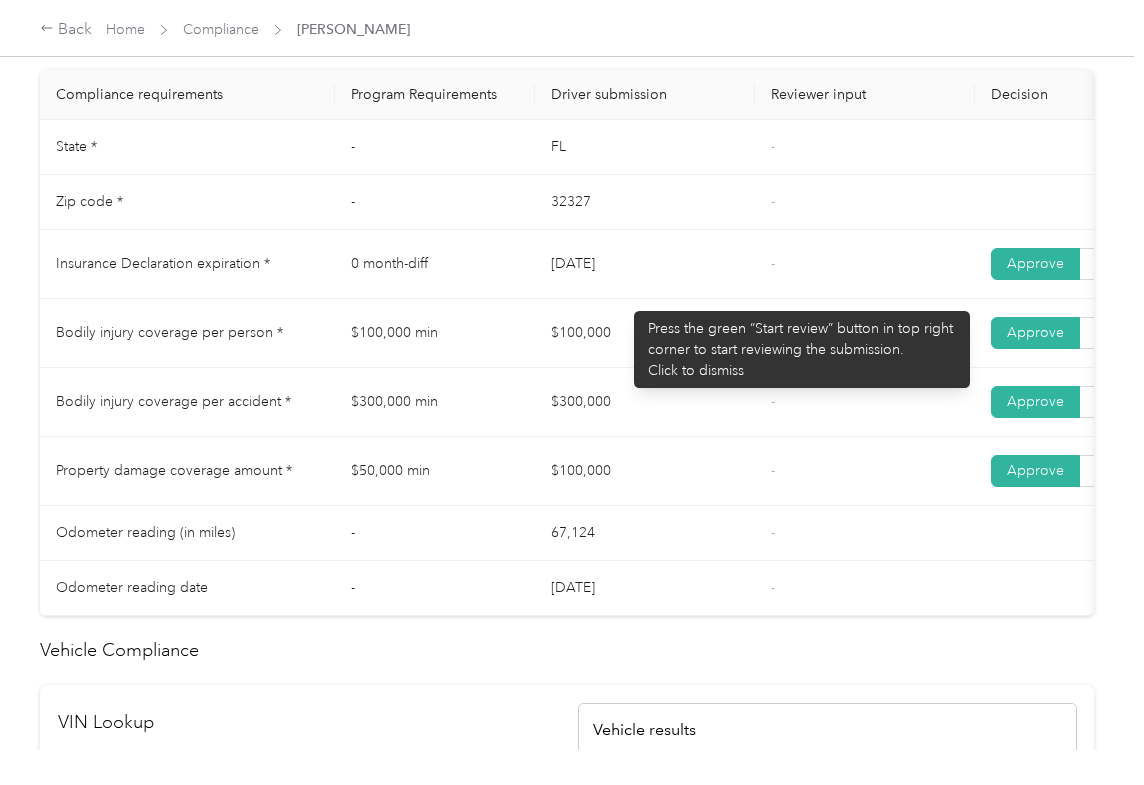 drag, startPoint x: 548, startPoint y: 337, endPoint x: 617, endPoint y: 354, distance: 71.063354 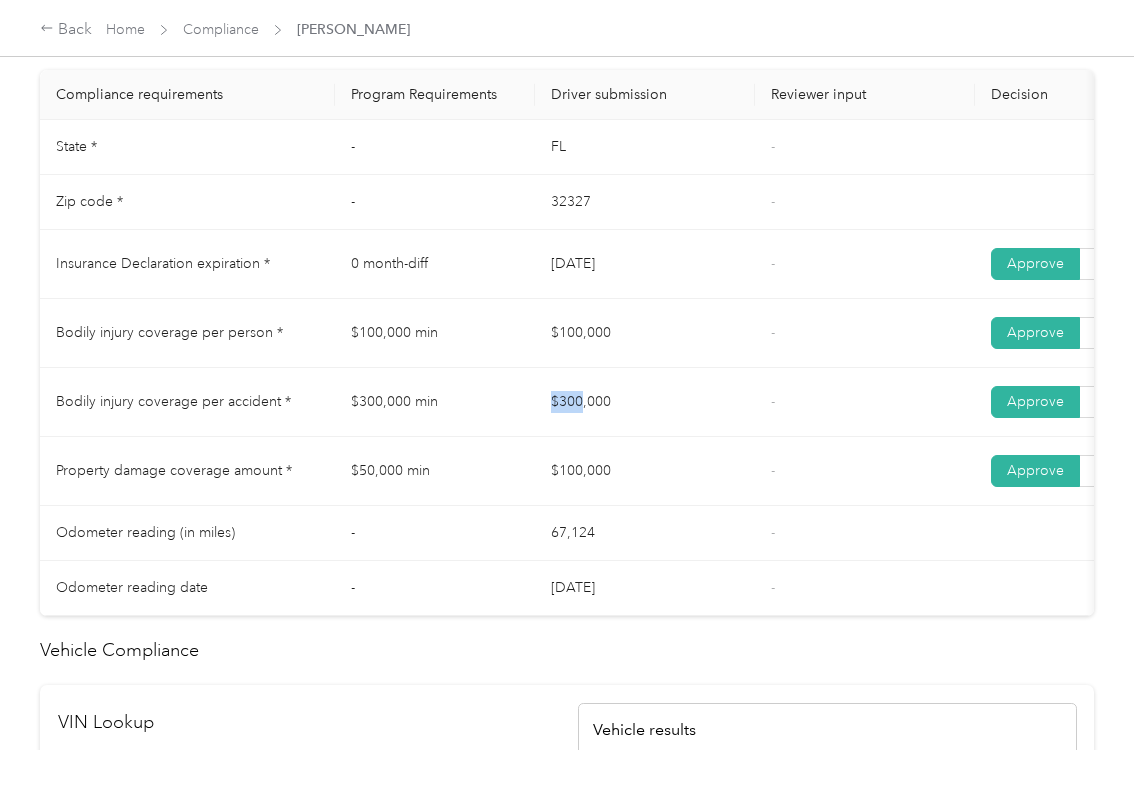 drag, startPoint x: 548, startPoint y: 426, endPoint x: 658, endPoint y: 445, distance: 111.62885 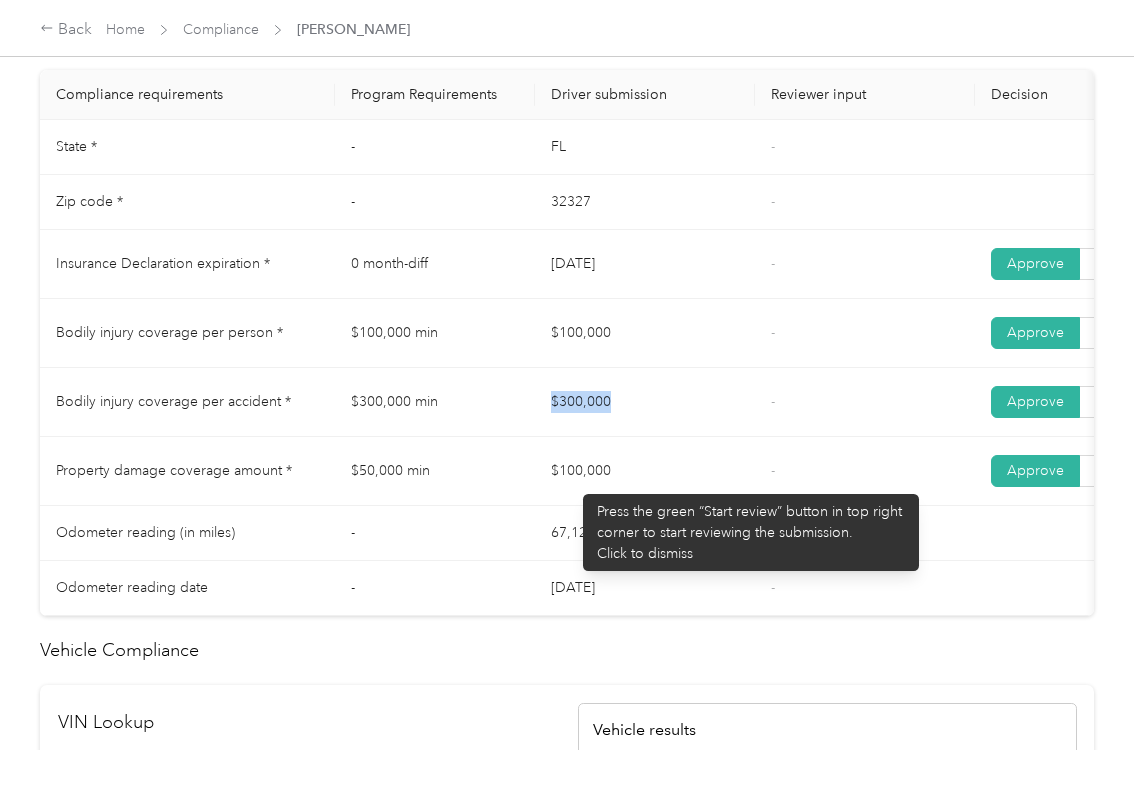 drag, startPoint x: 573, startPoint y: 484, endPoint x: 604, endPoint y: 388, distance: 100.88112 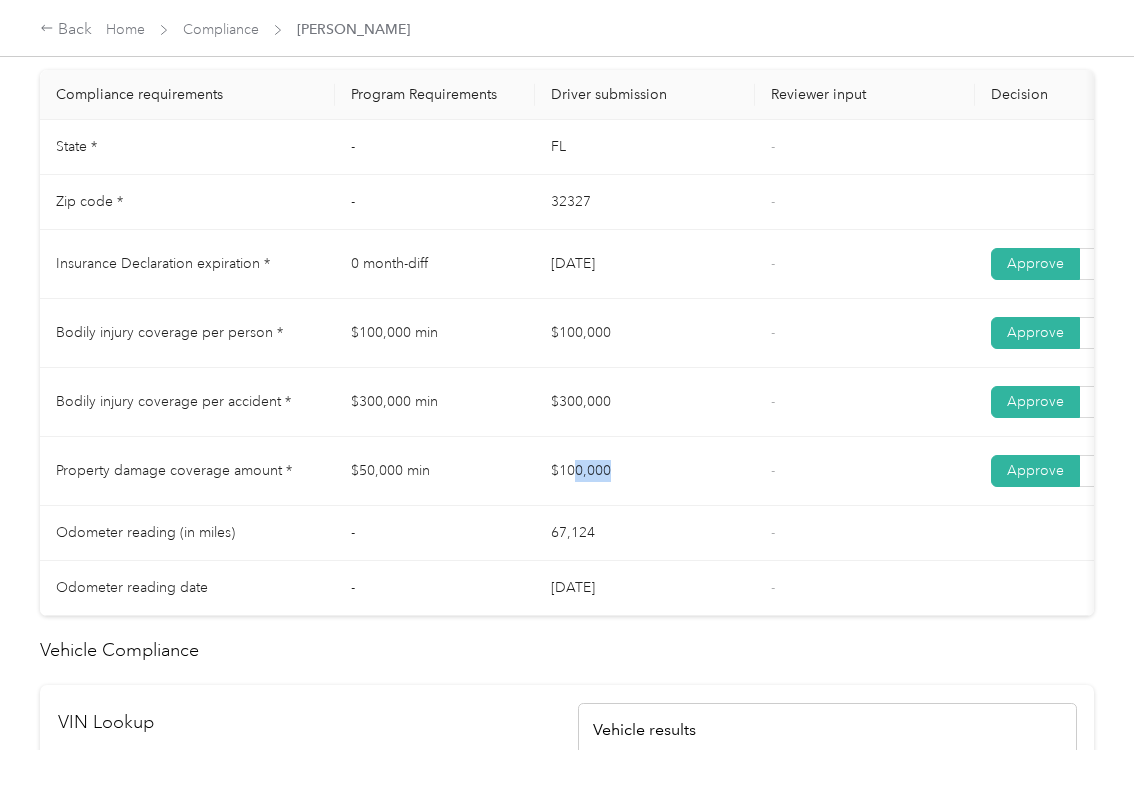 drag, startPoint x: 573, startPoint y: 341, endPoint x: 632, endPoint y: 350, distance: 59.682495 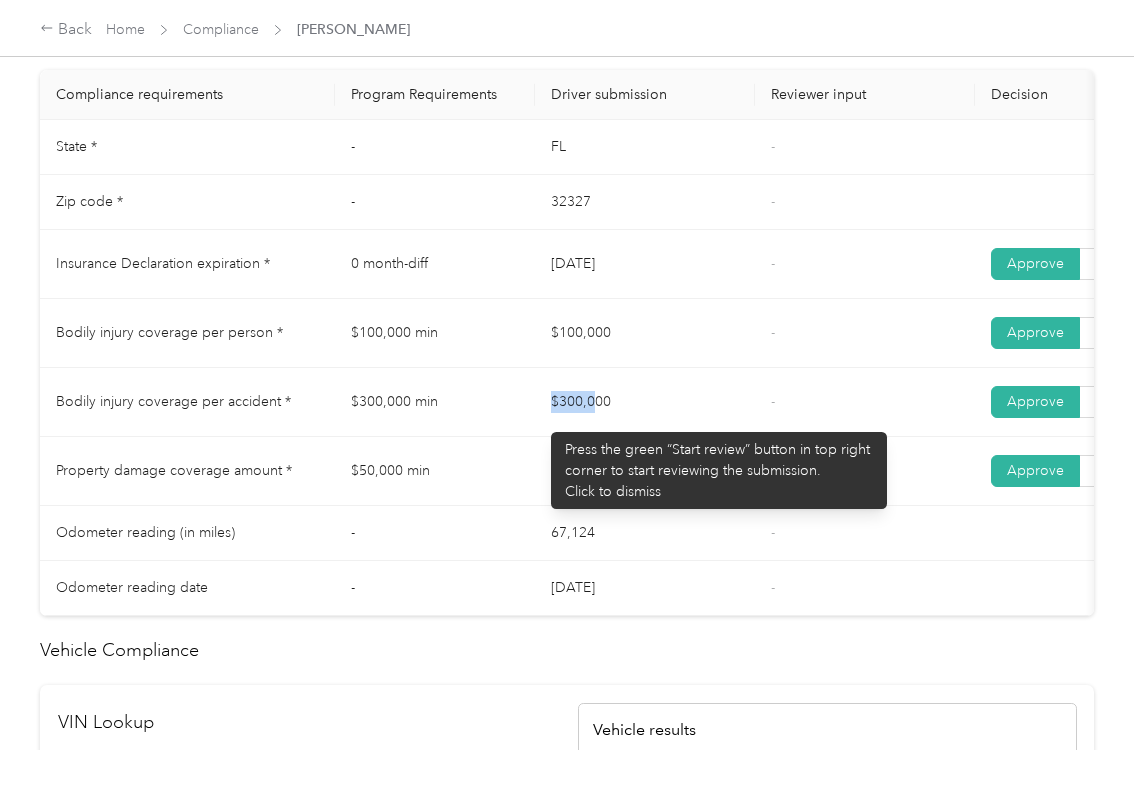 drag, startPoint x: 541, startPoint y: 422, endPoint x: 577, endPoint y: 458, distance: 50.91169 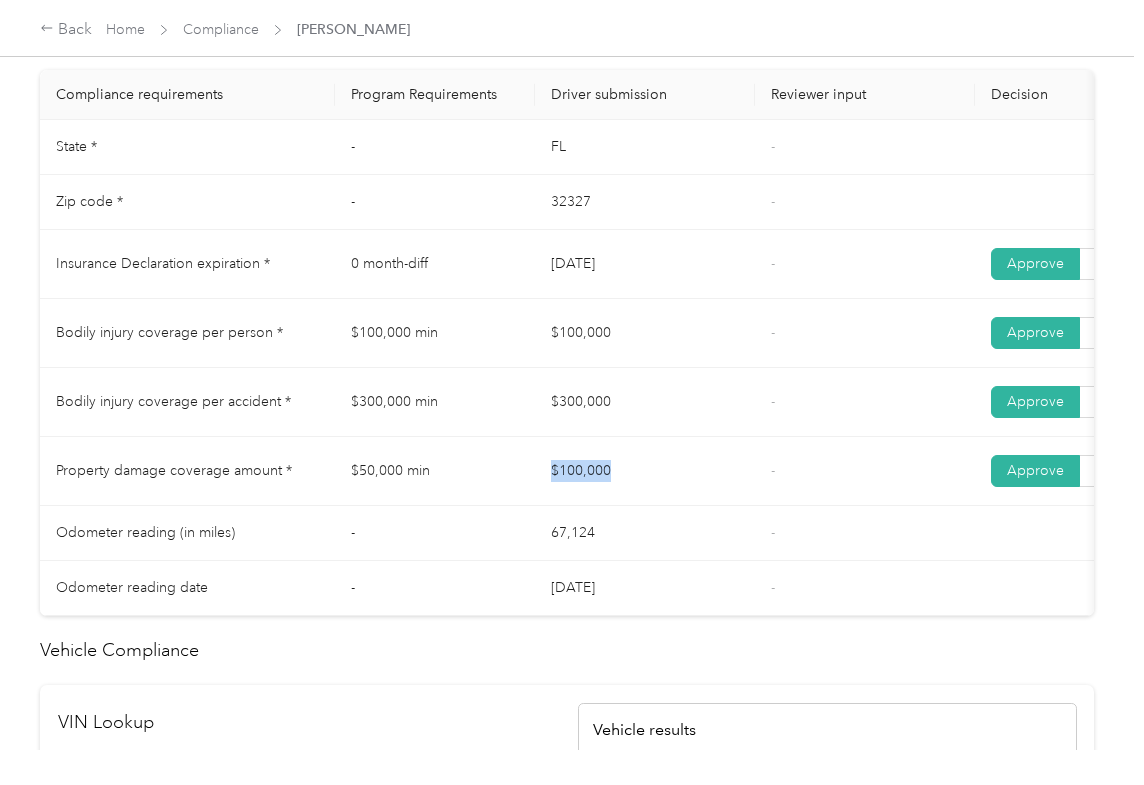 drag, startPoint x: 525, startPoint y: 477, endPoint x: 785, endPoint y: 472, distance: 260.04807 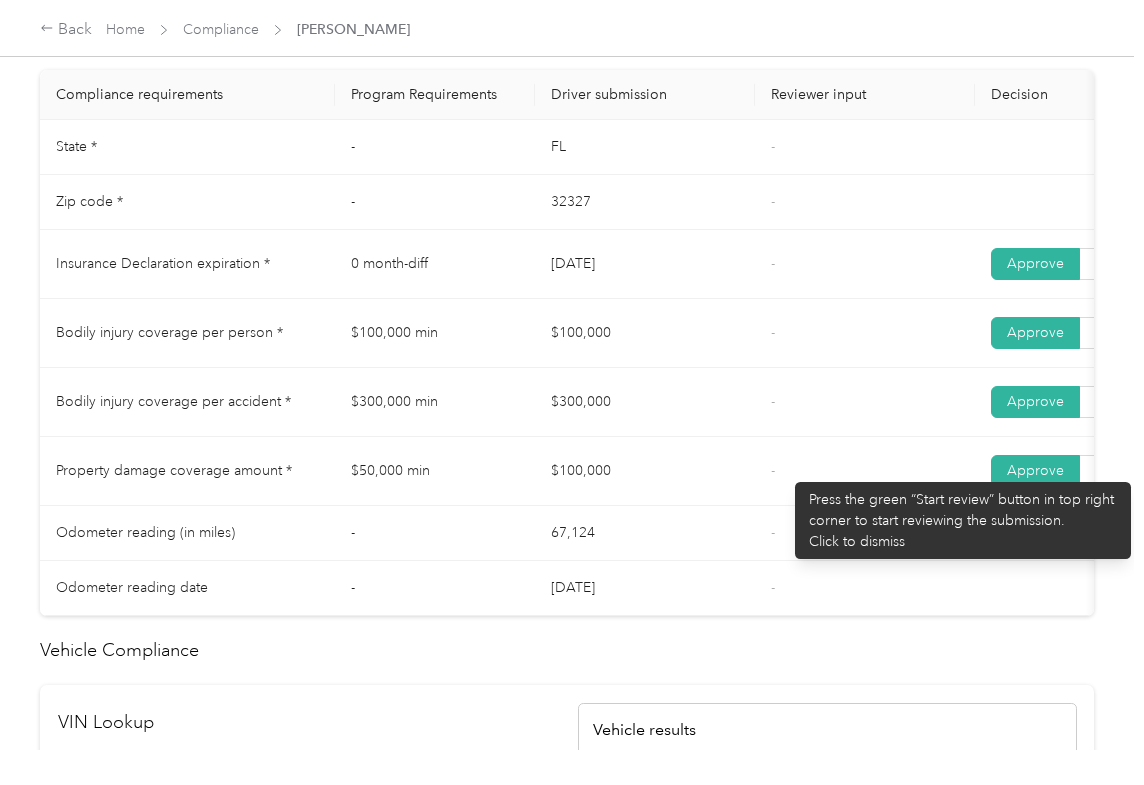 click on "-" at bounding box center [865, 471] 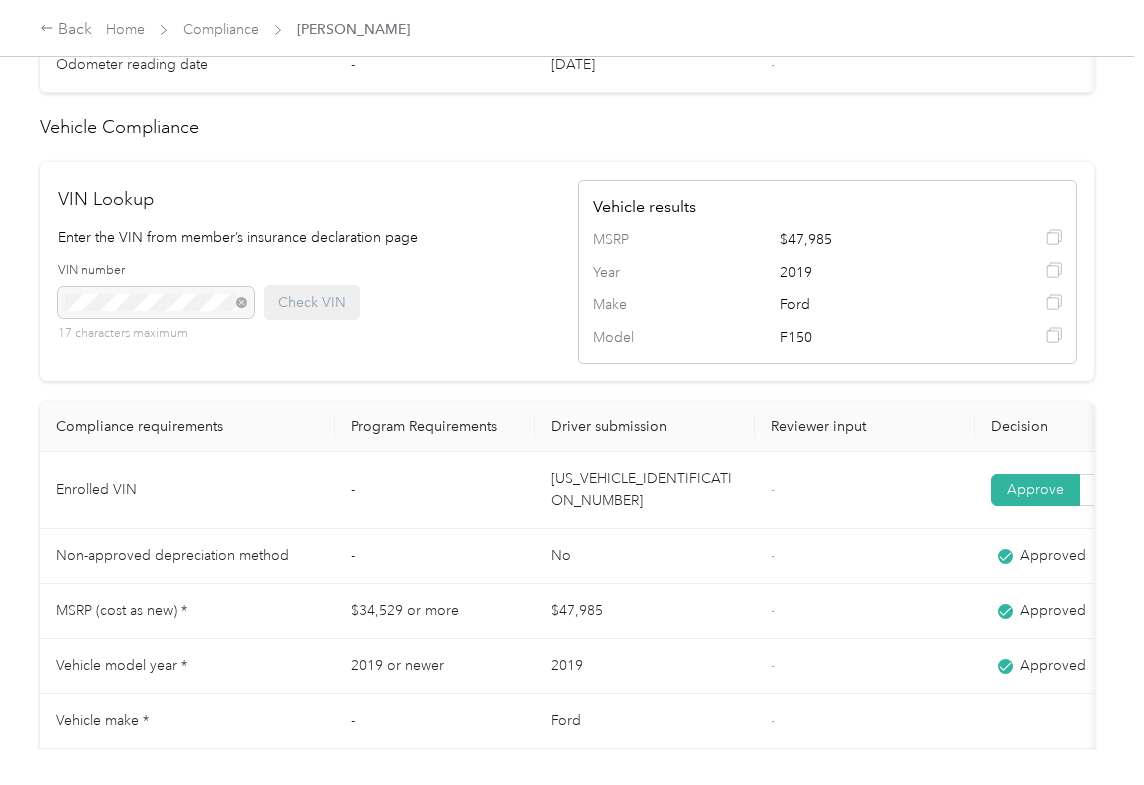 scroll, scrollTop: 938, scrollLeft: 0, axis: vertical 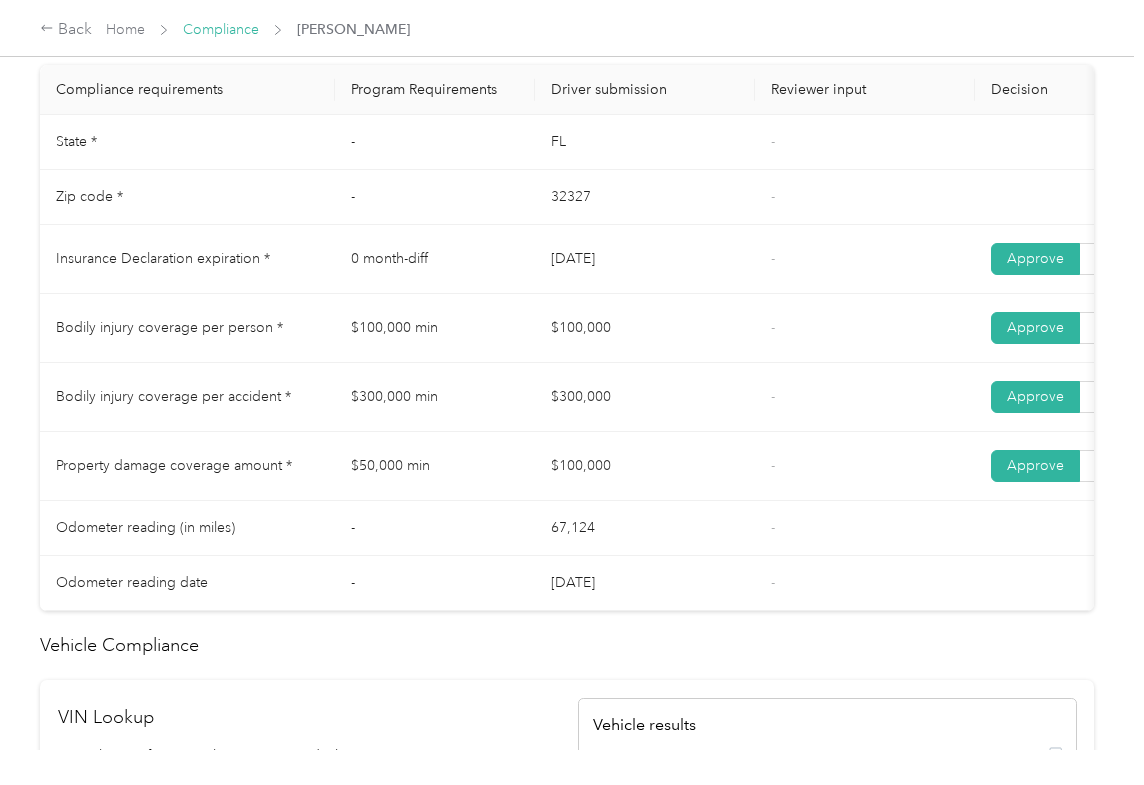 click on "Compliance" at bounding box center [221, 29] 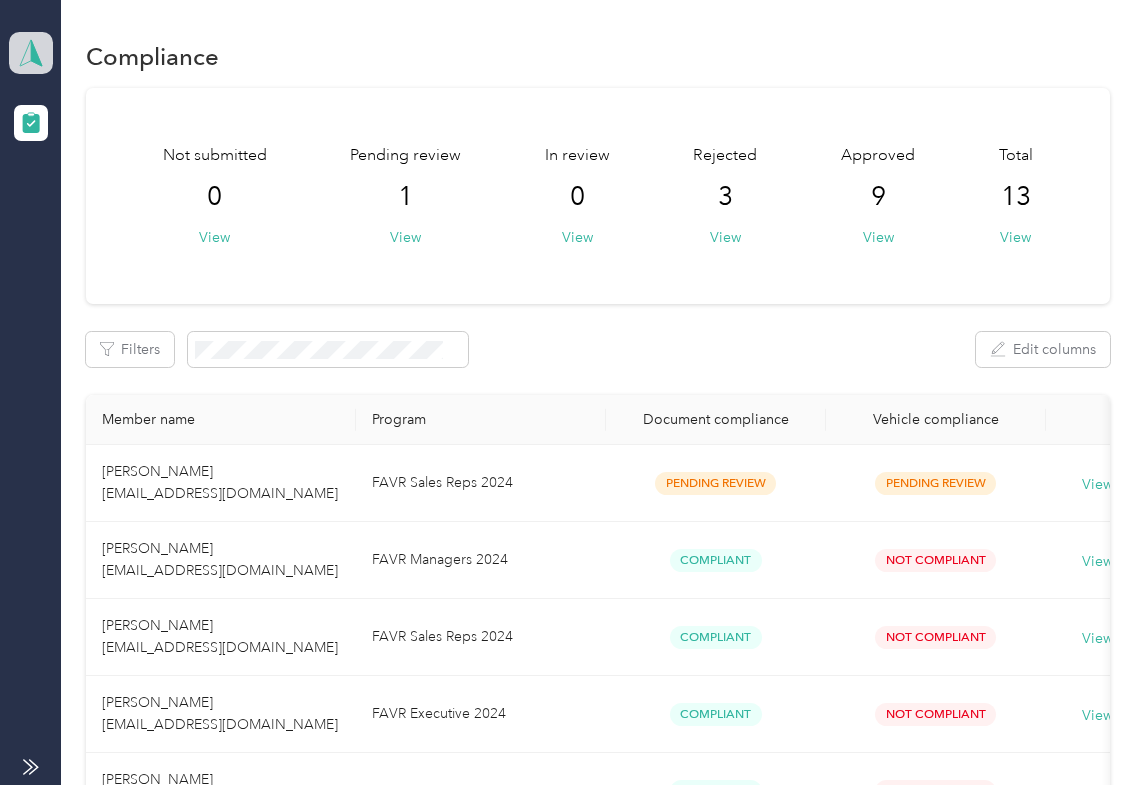 click 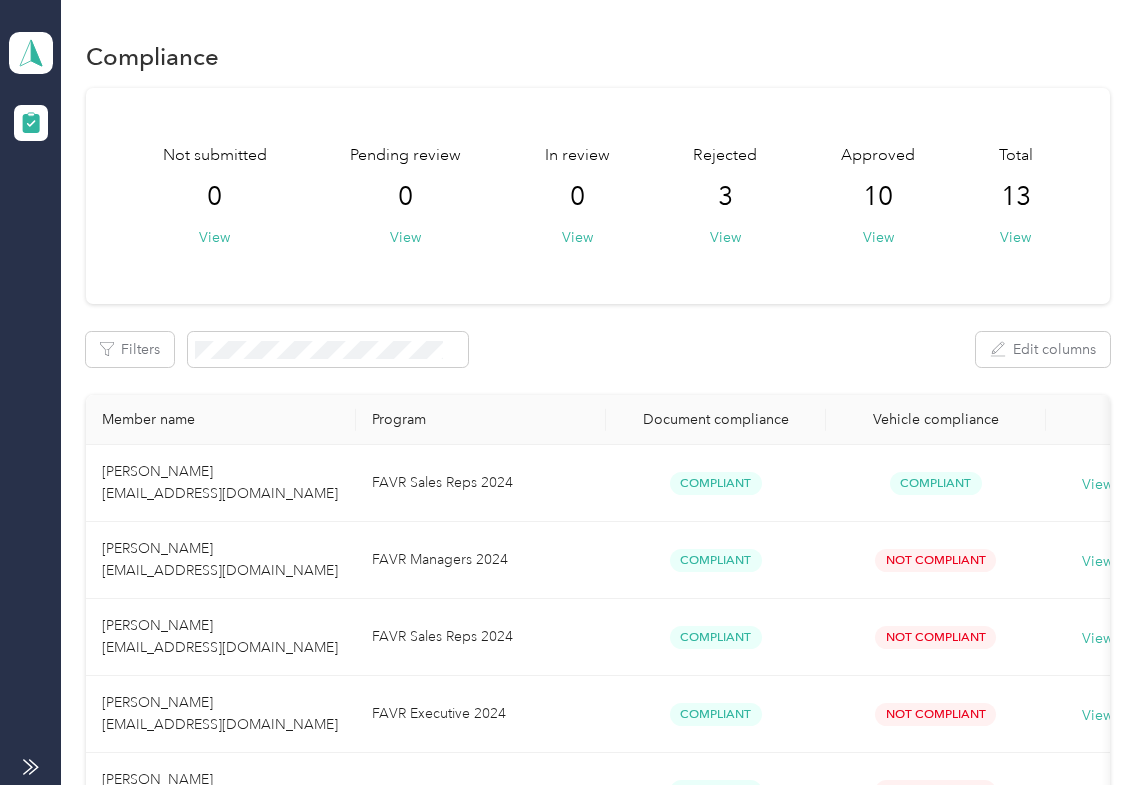 click on "Log out" at bounding box center (64, 209) 